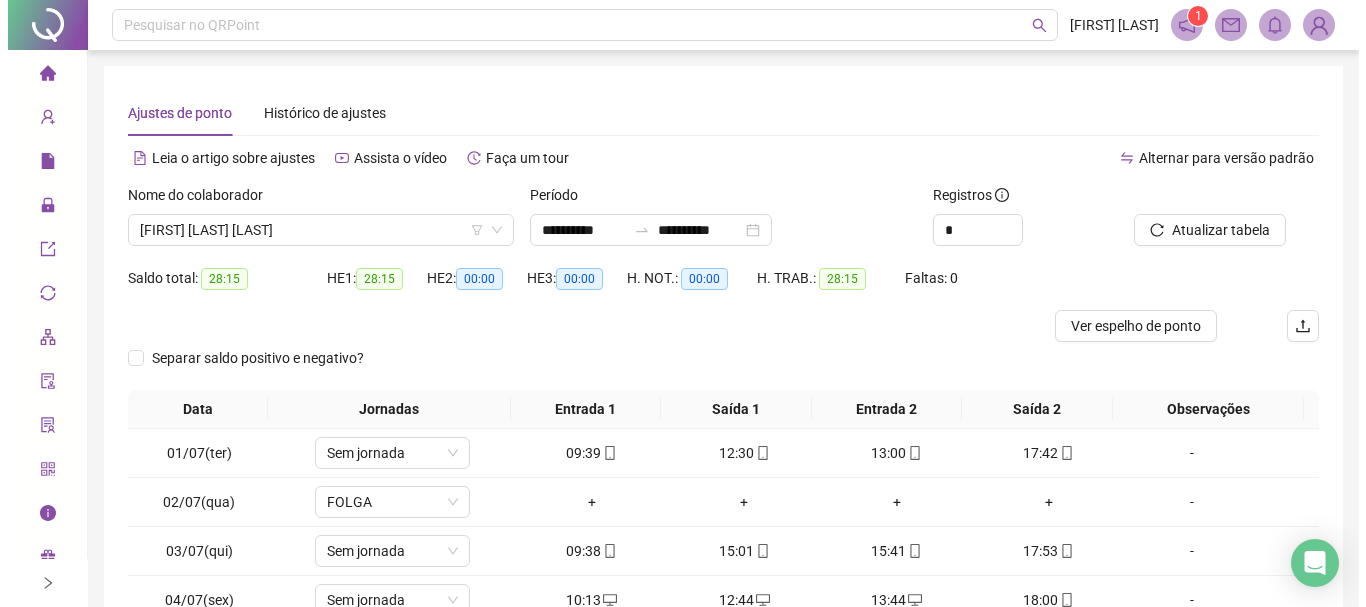 scroll, scrollTop: 0, scrollLeft: 0, axis: both 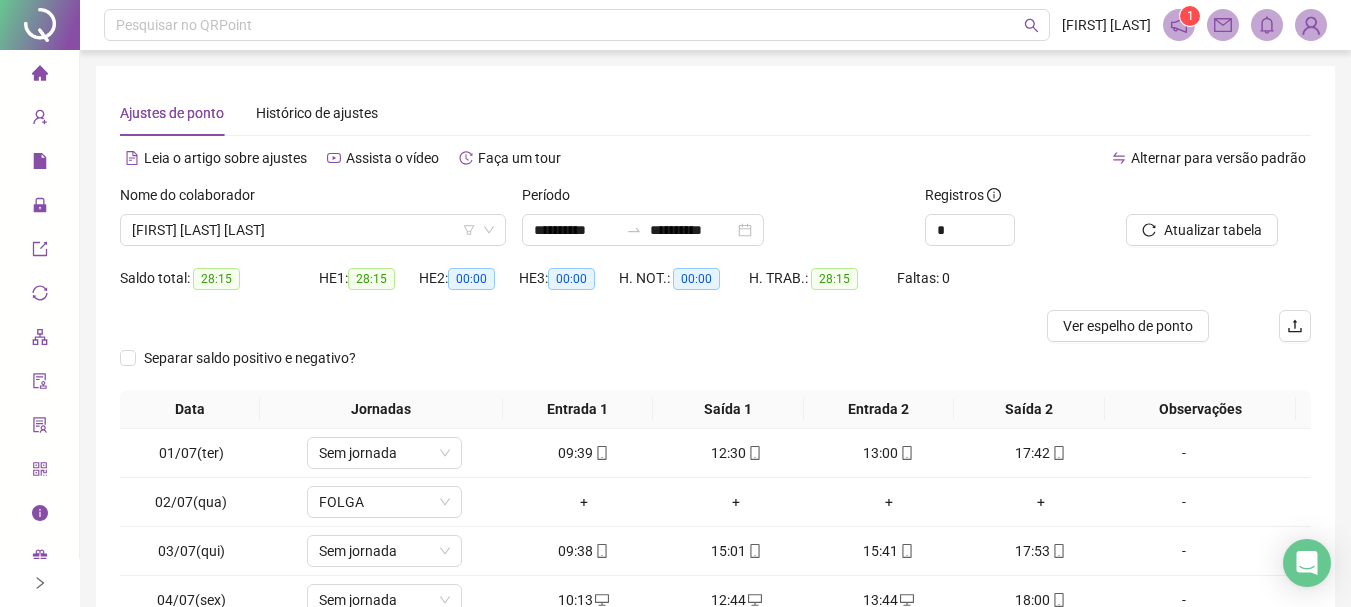 click at bounding box center (1311, 25) 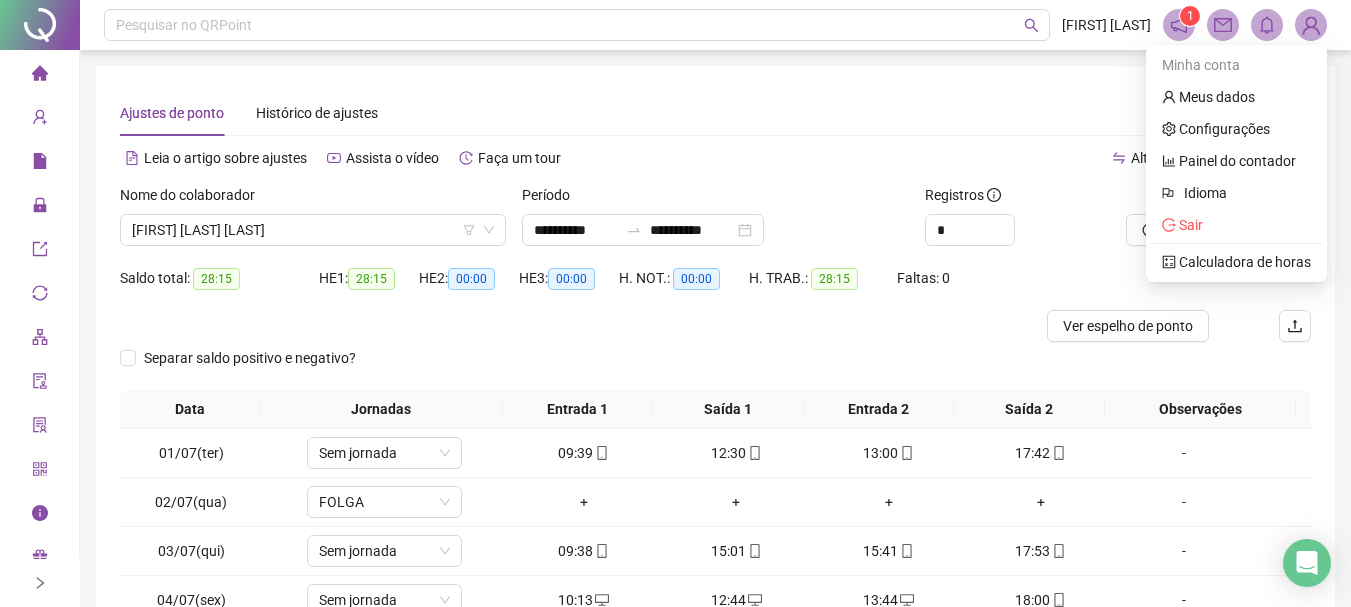 click at bounding box center (1311, 25) 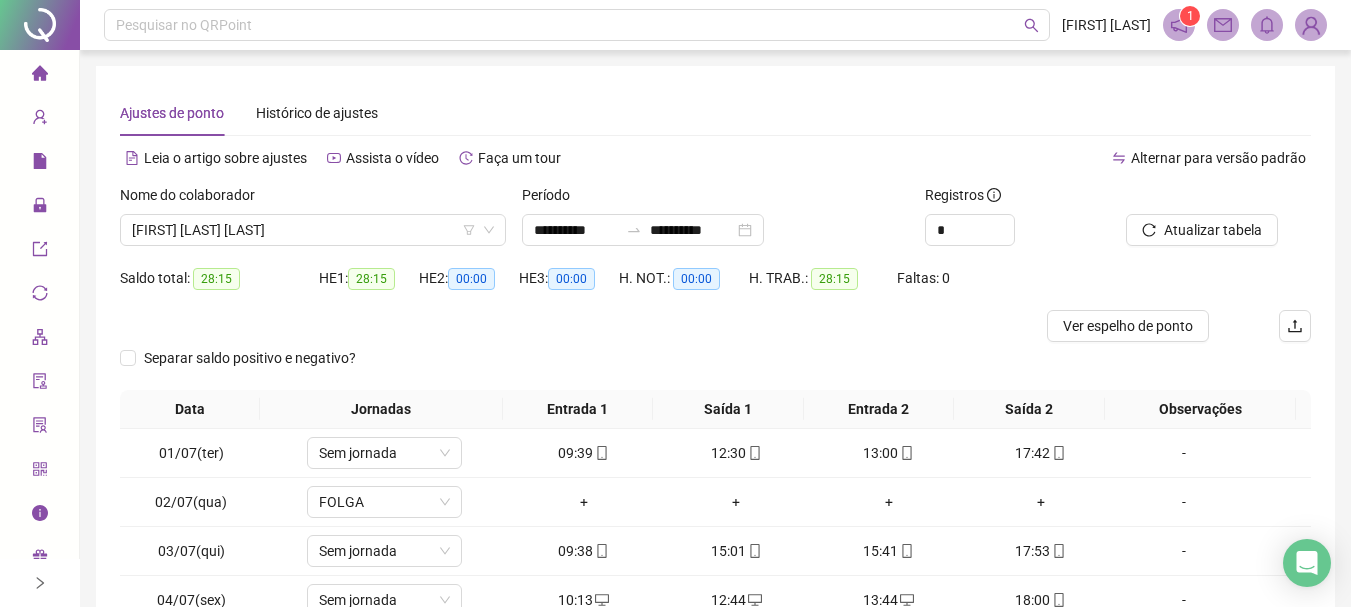 click at bounding box center [1311, 25] 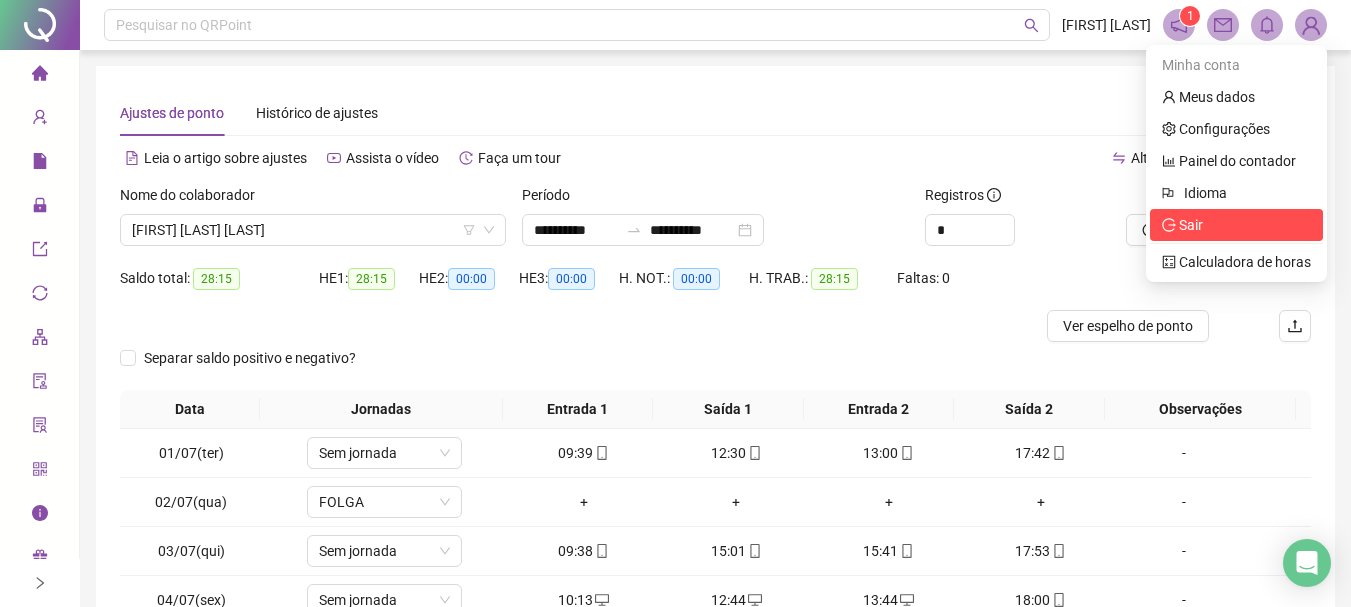 click on "Sair" at bounding box center (1191, 225) 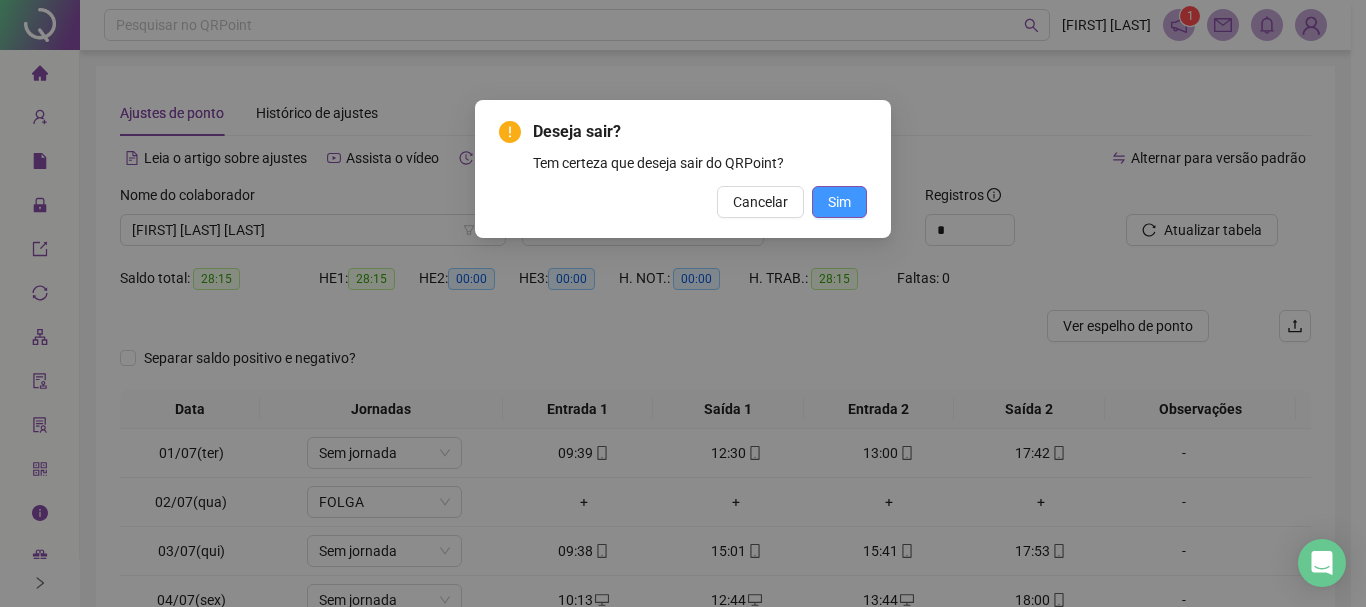 click on "Sim" at bounding box center (839, 202) 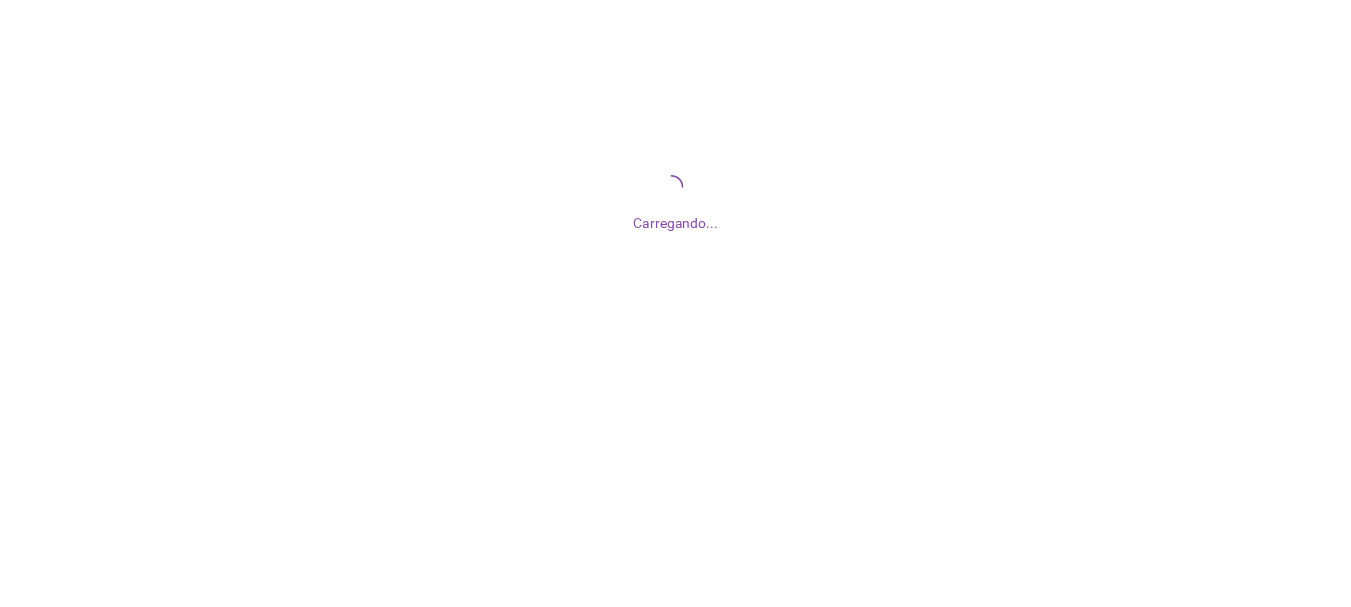 scroll, scrollTop: 0, scrollLeft: 0, axis: both 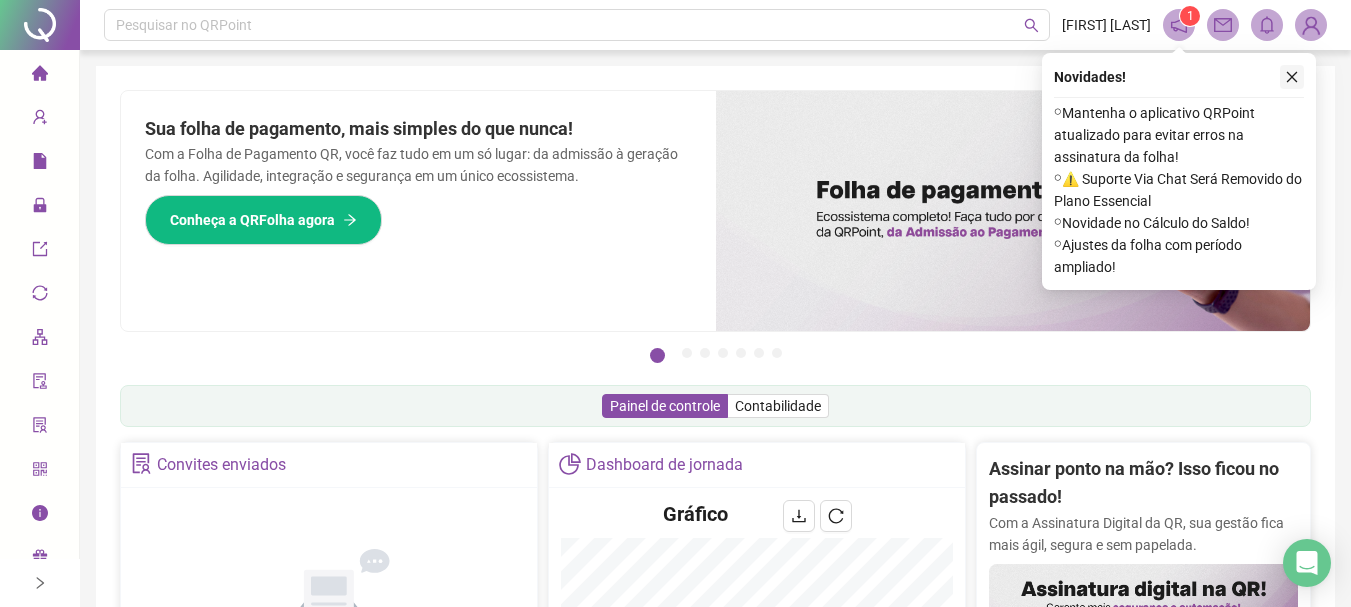 click 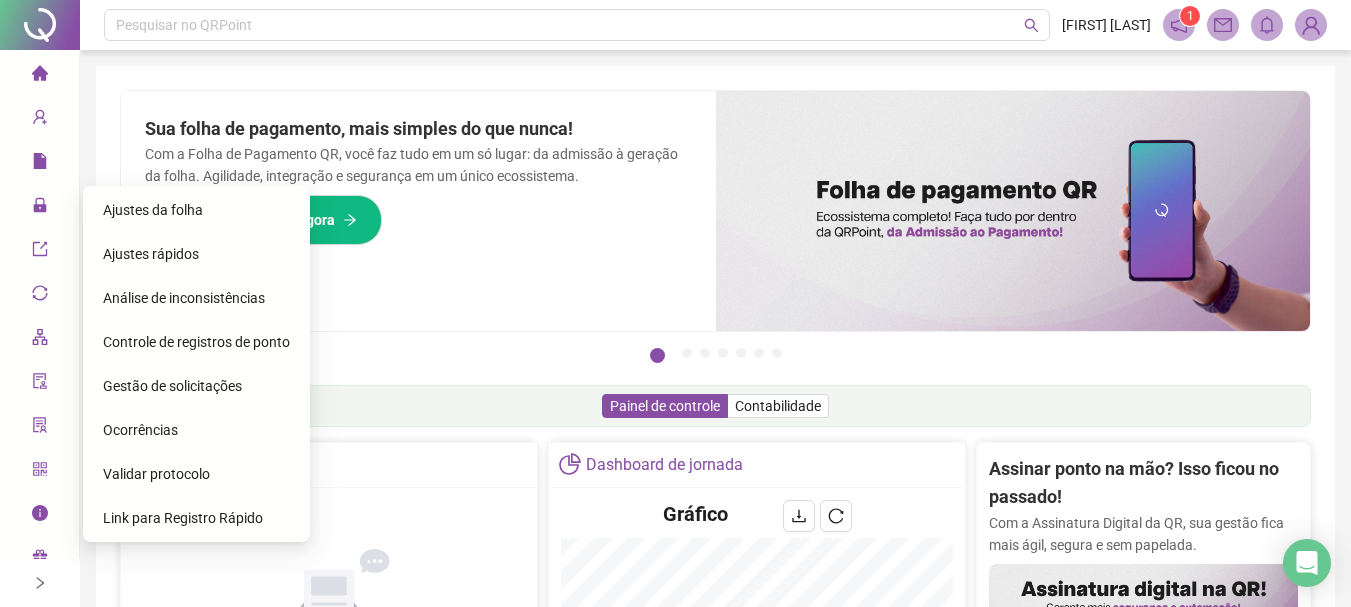 click on "Ajustes da folha" at bounding box center (153, 210) 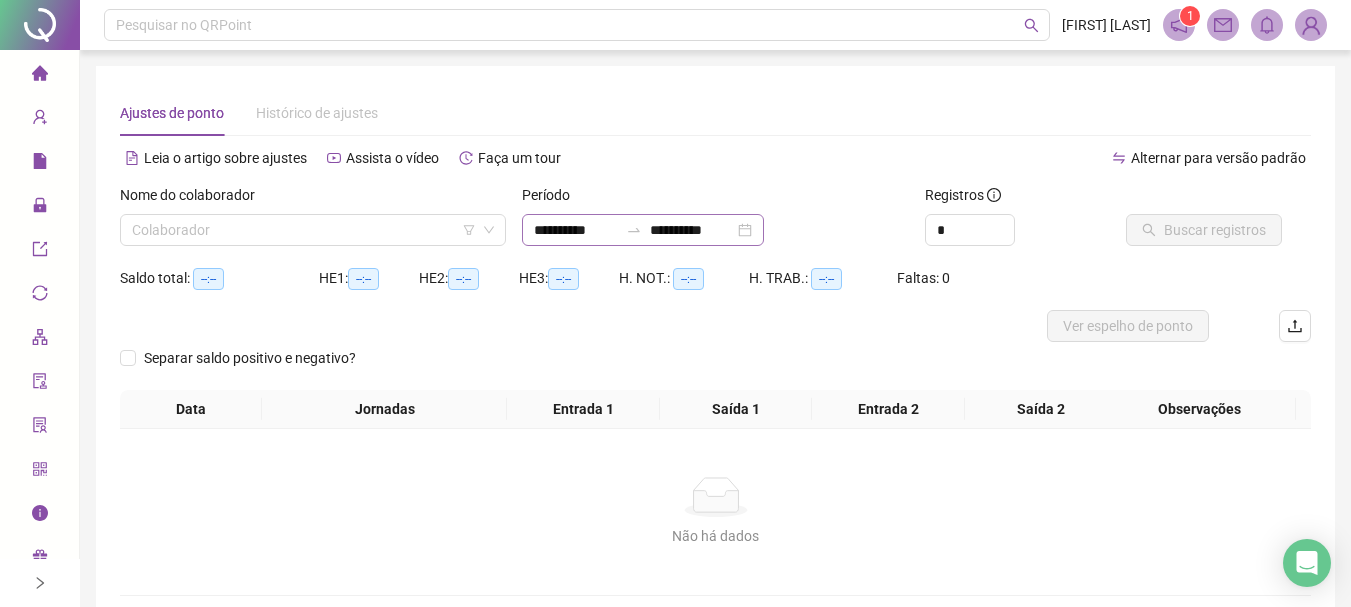 click on "**********" at bounding box center [643, 230] 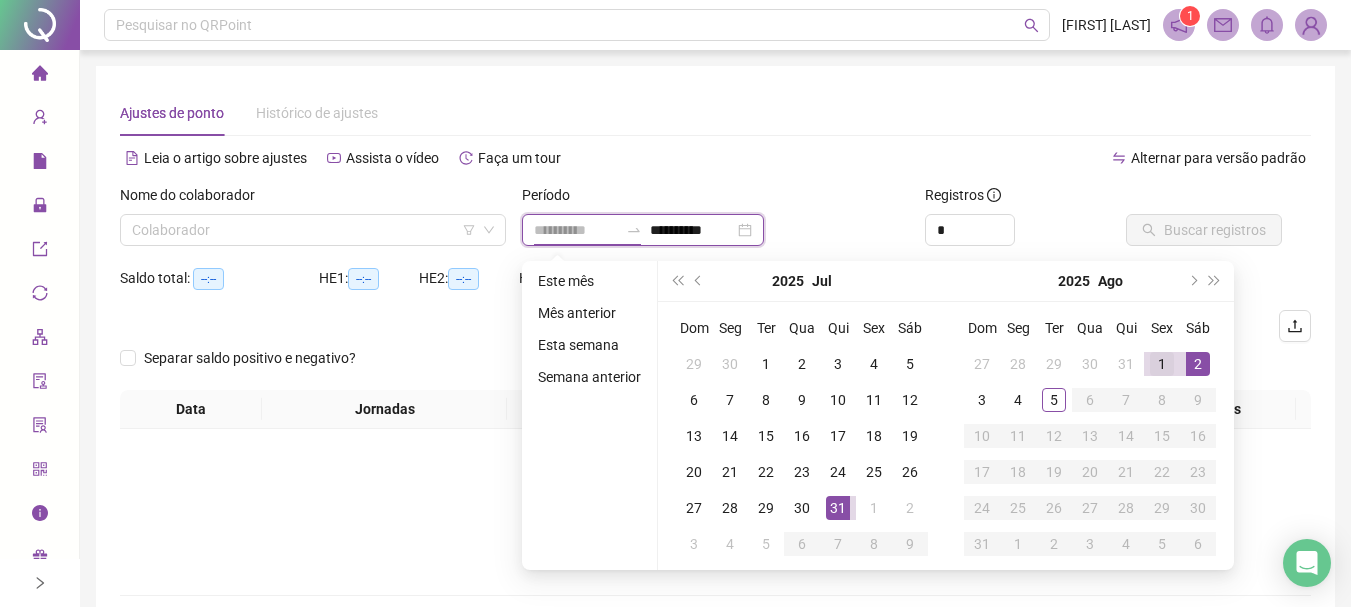 type on "**********" 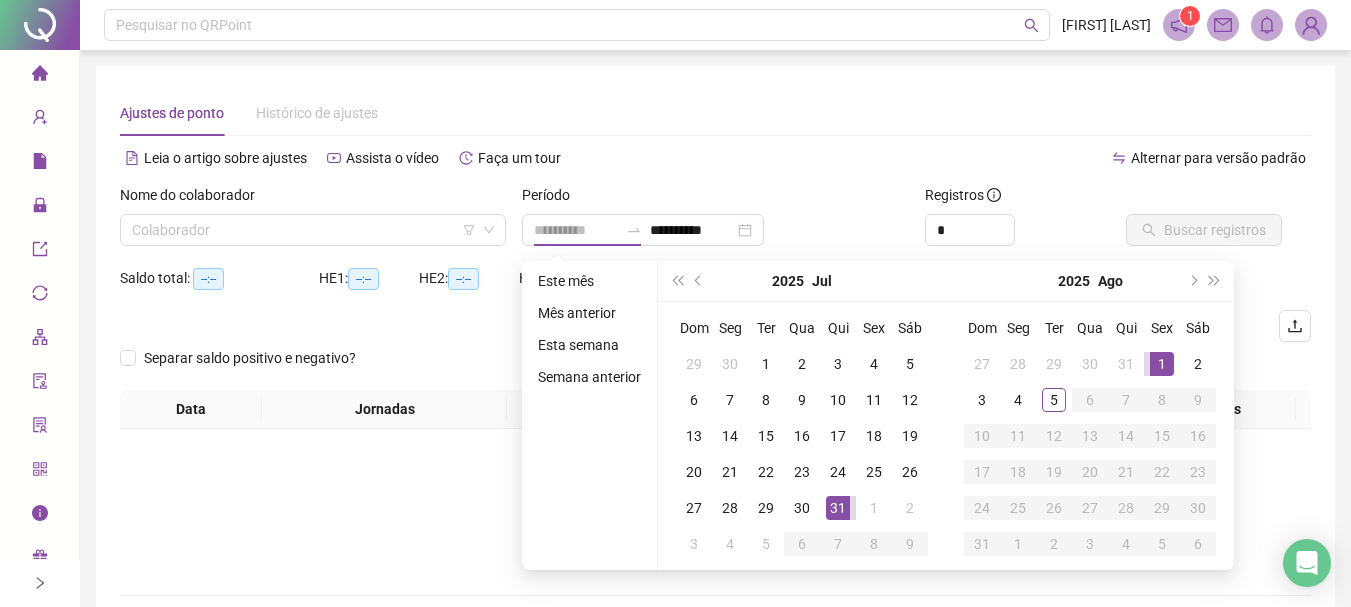 click on "1" at bounding box center [1162, 364] 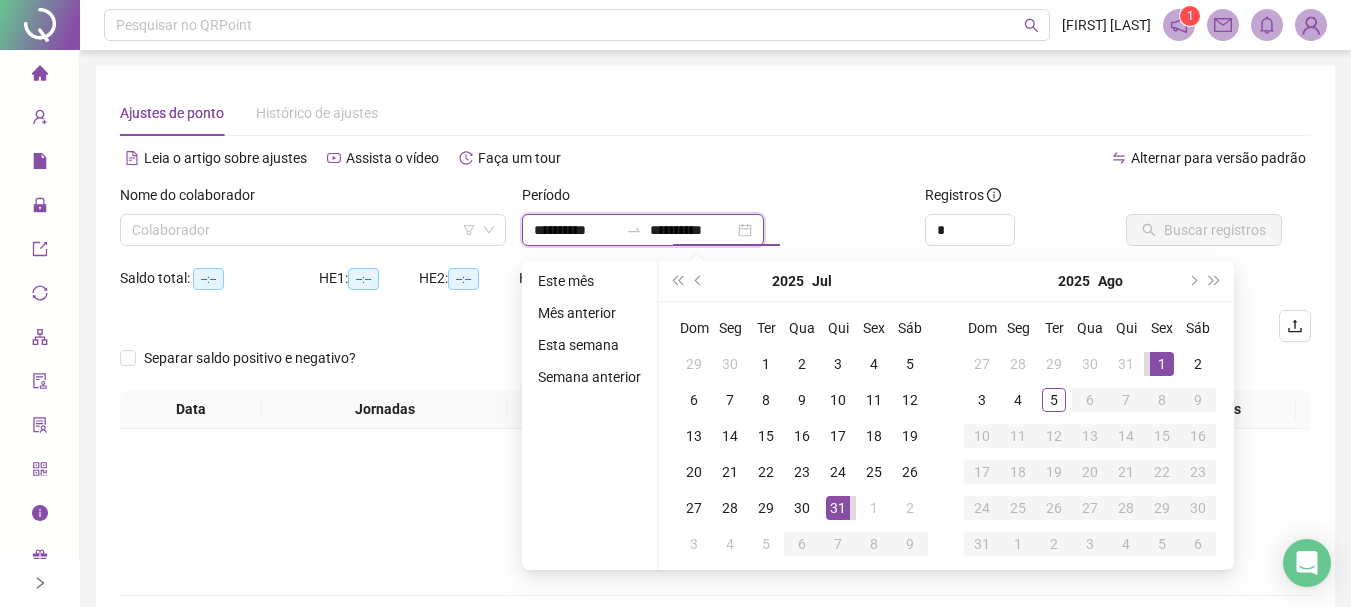 click on "**********" at bounding box center [643, 230] 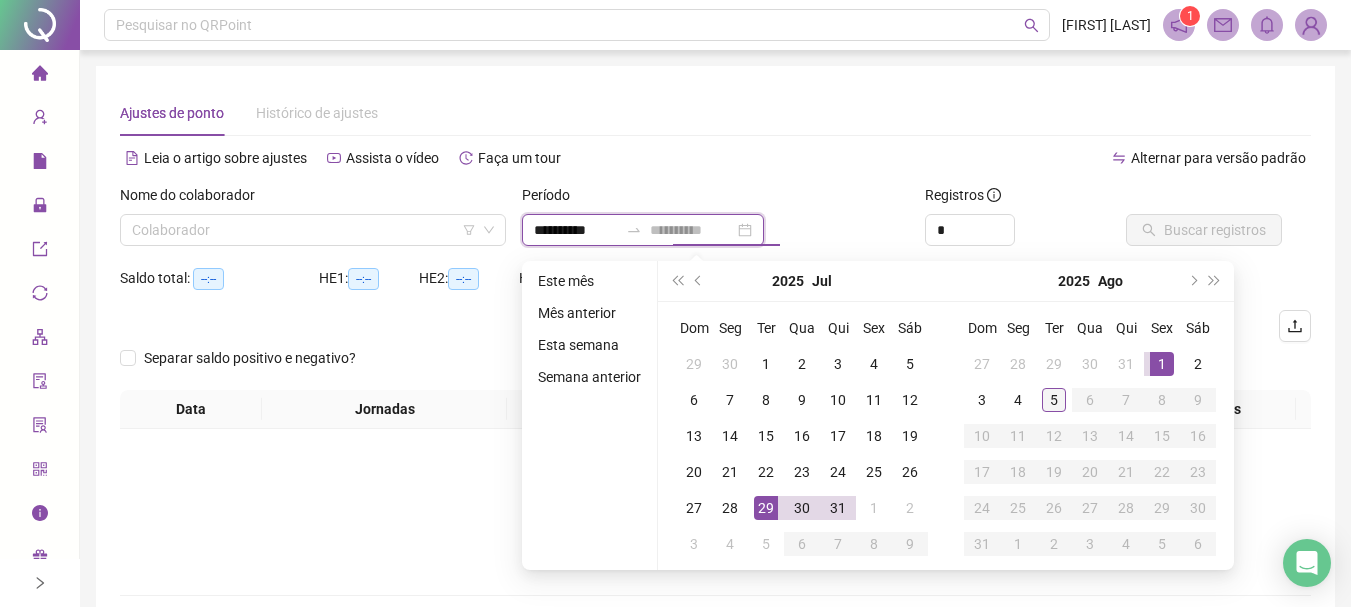 type on "**********" 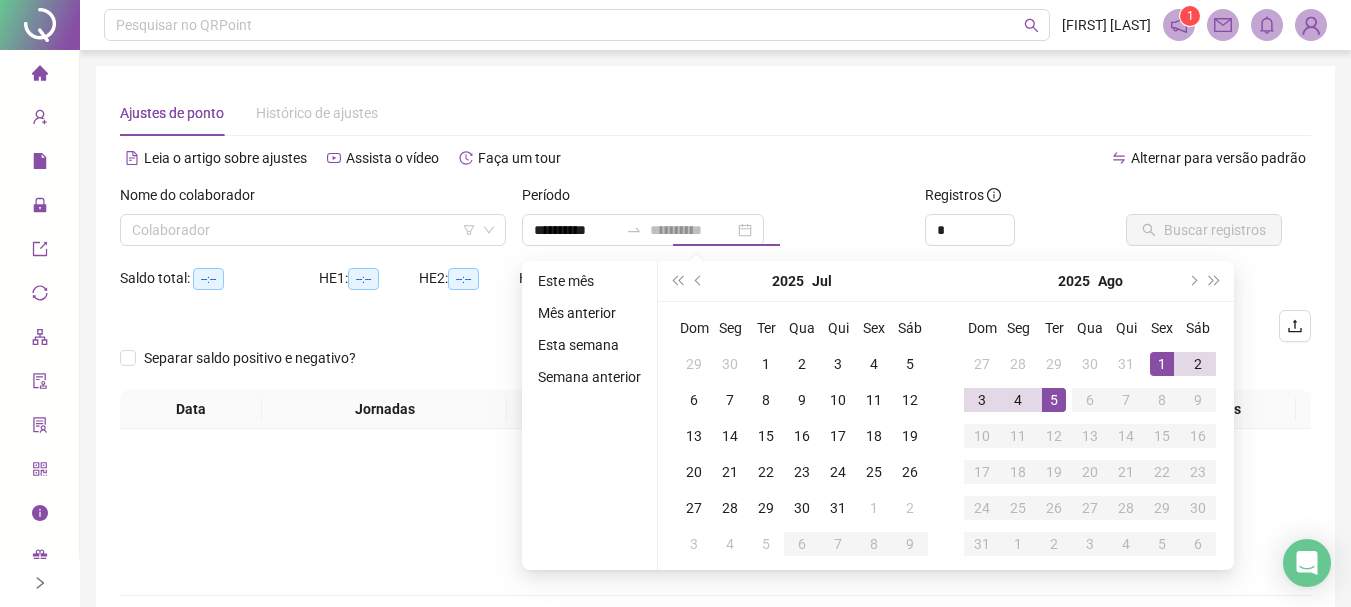 click on "5" at bounding box center (1054, 400) 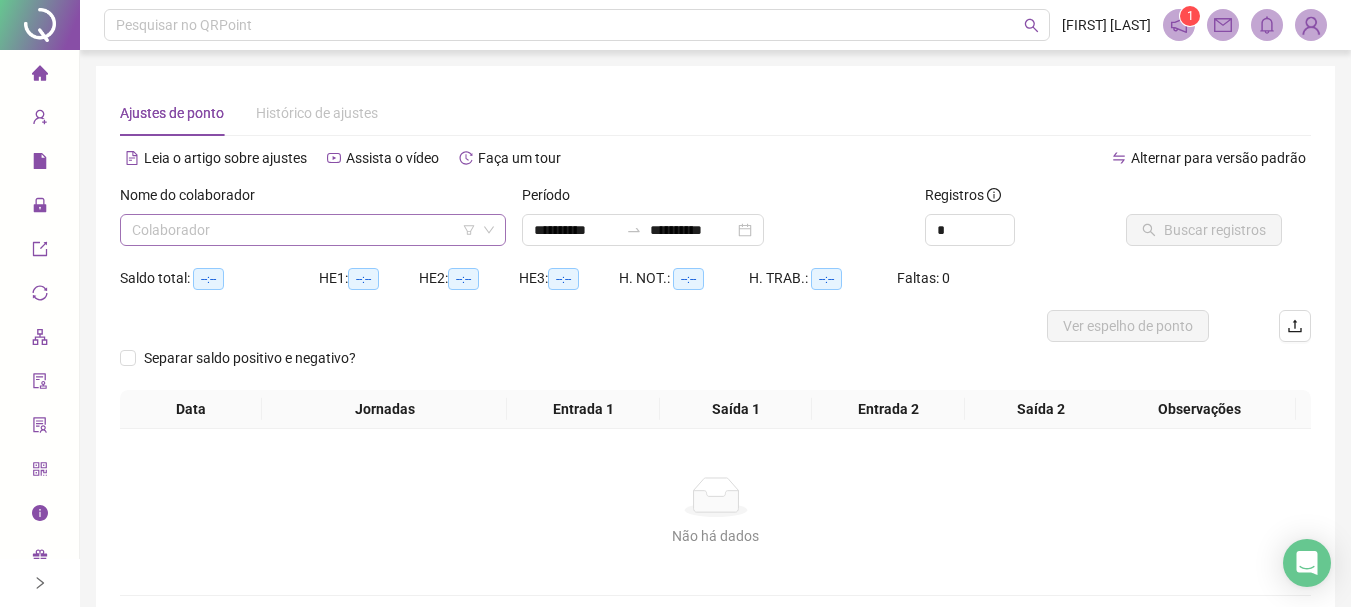 click at bounding box center [304, 230] 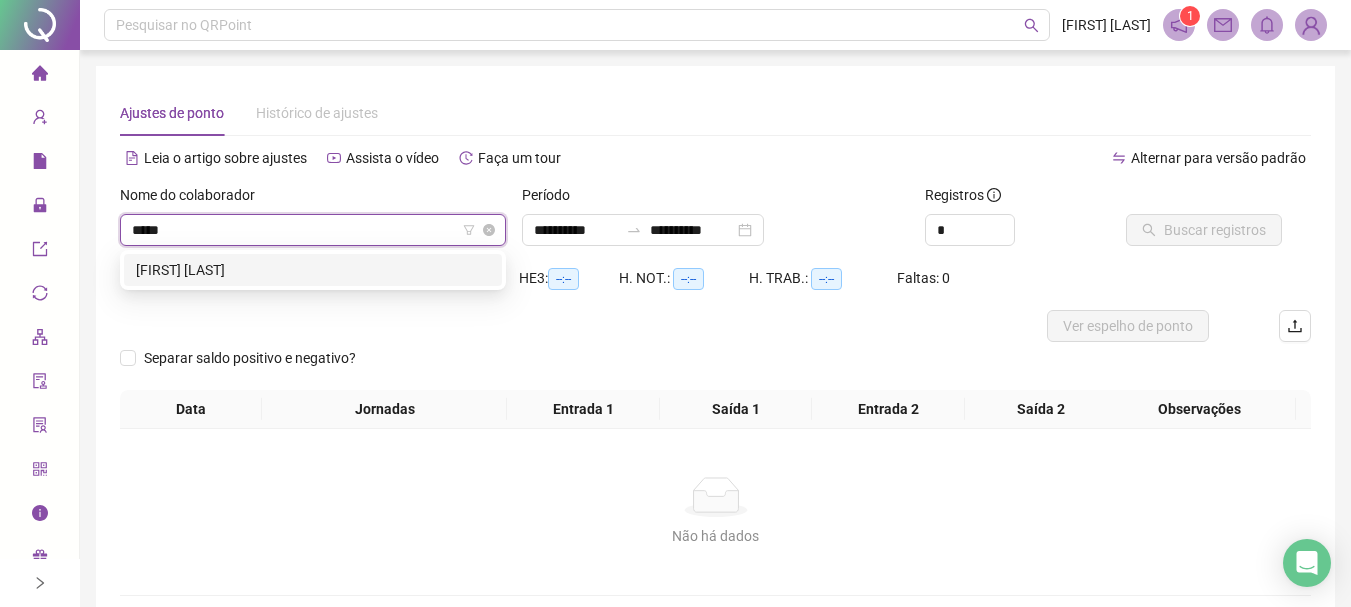 type on "******" 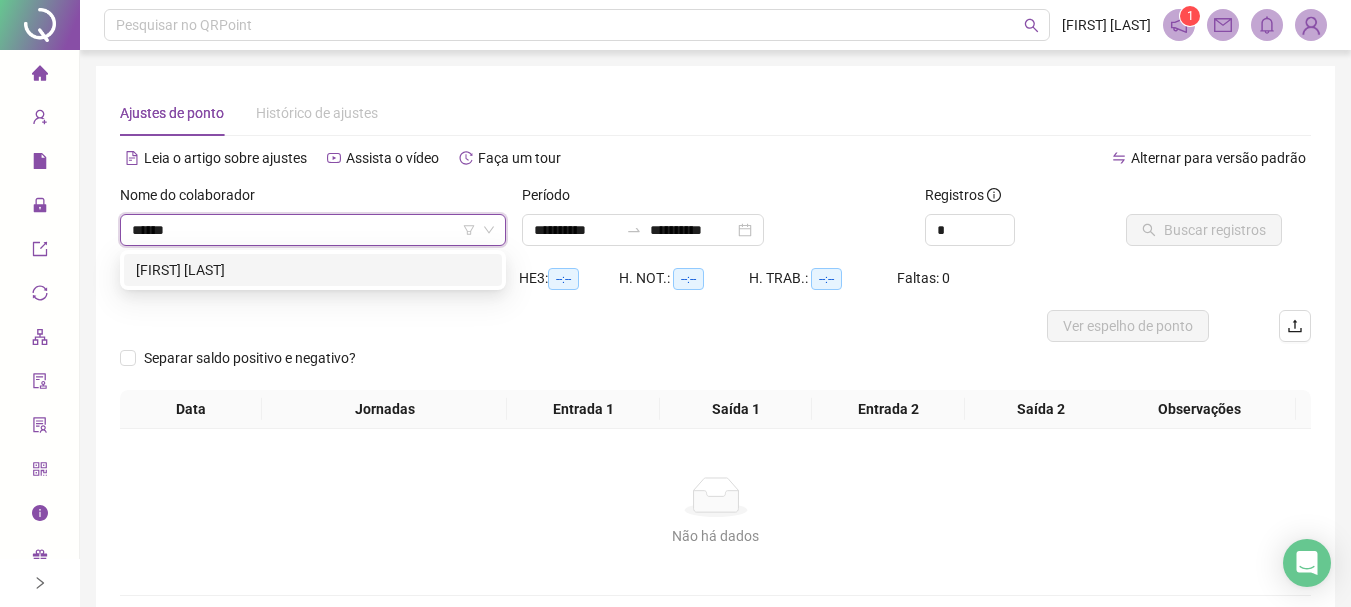 click on "[FIRST] [LAST]" at bounding box center [313, 270] 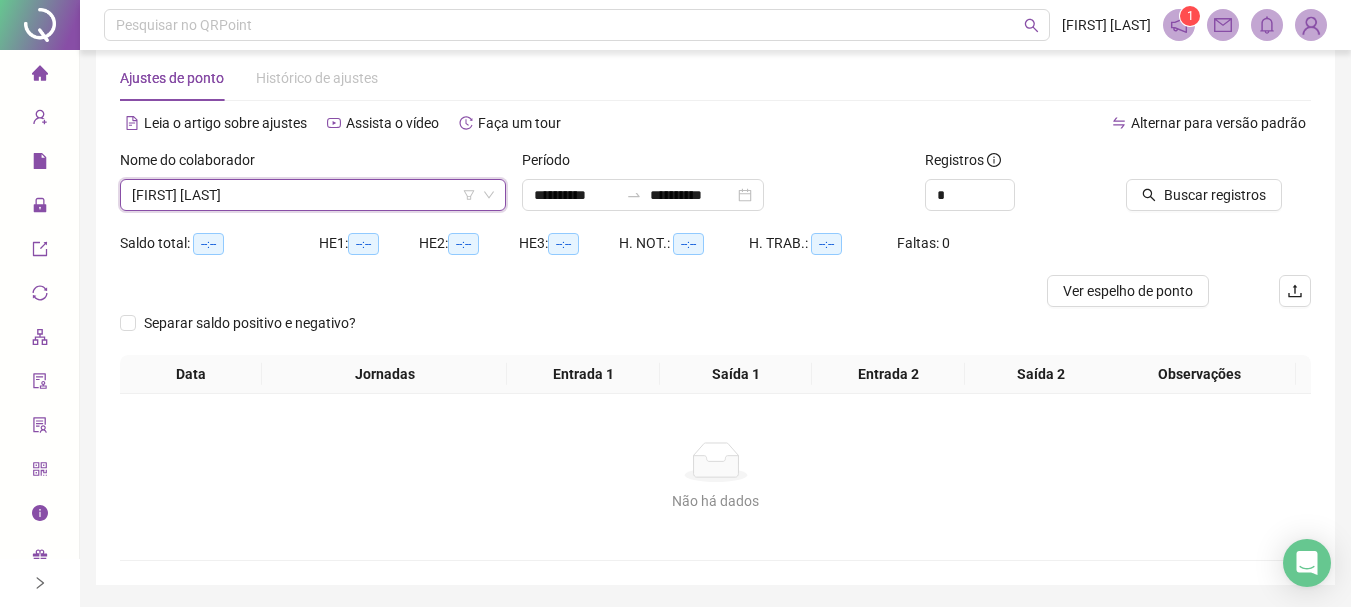 scroll, scrollTop: 45, scrollLeft: 0, axis: vertical 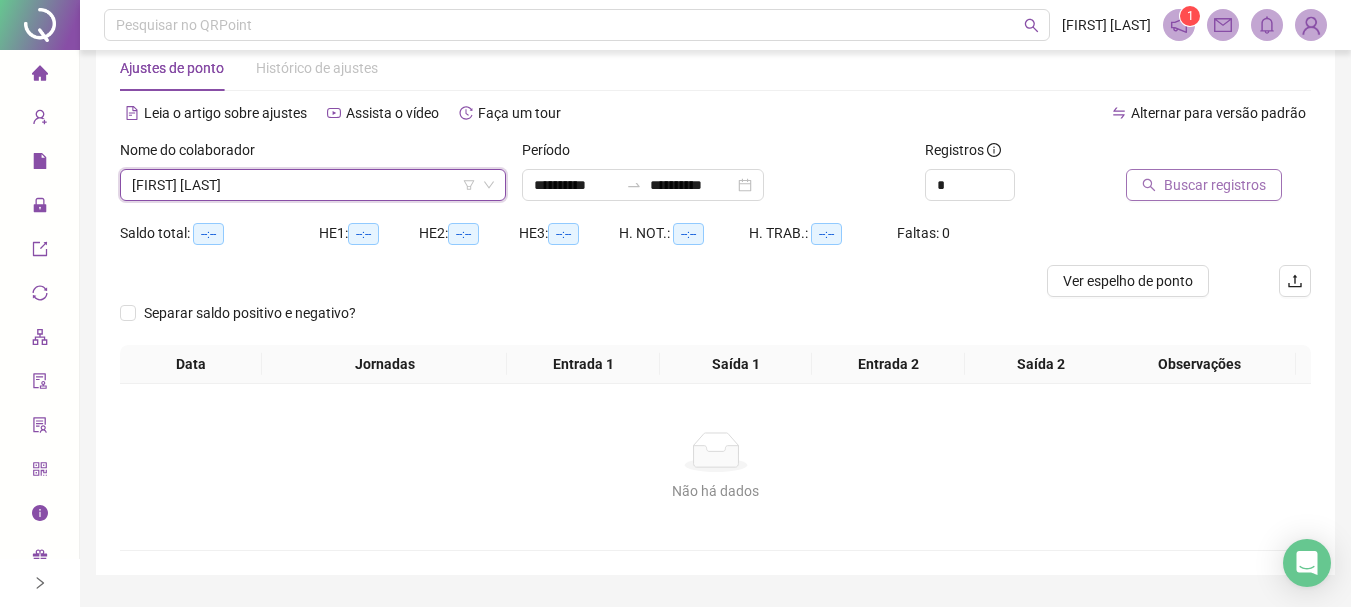 click on "Buscar registros" at bounding box center [1215, 185] 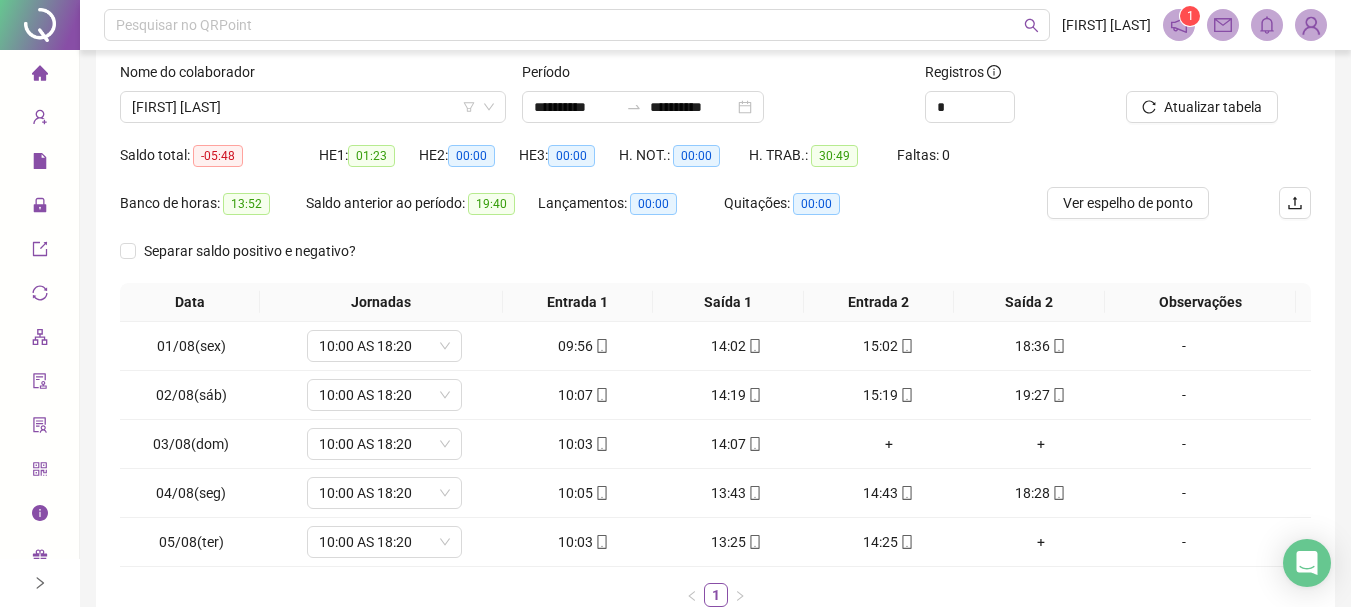 scroll, scrollTop: 124, scrollLeft: 0, axis: vertical 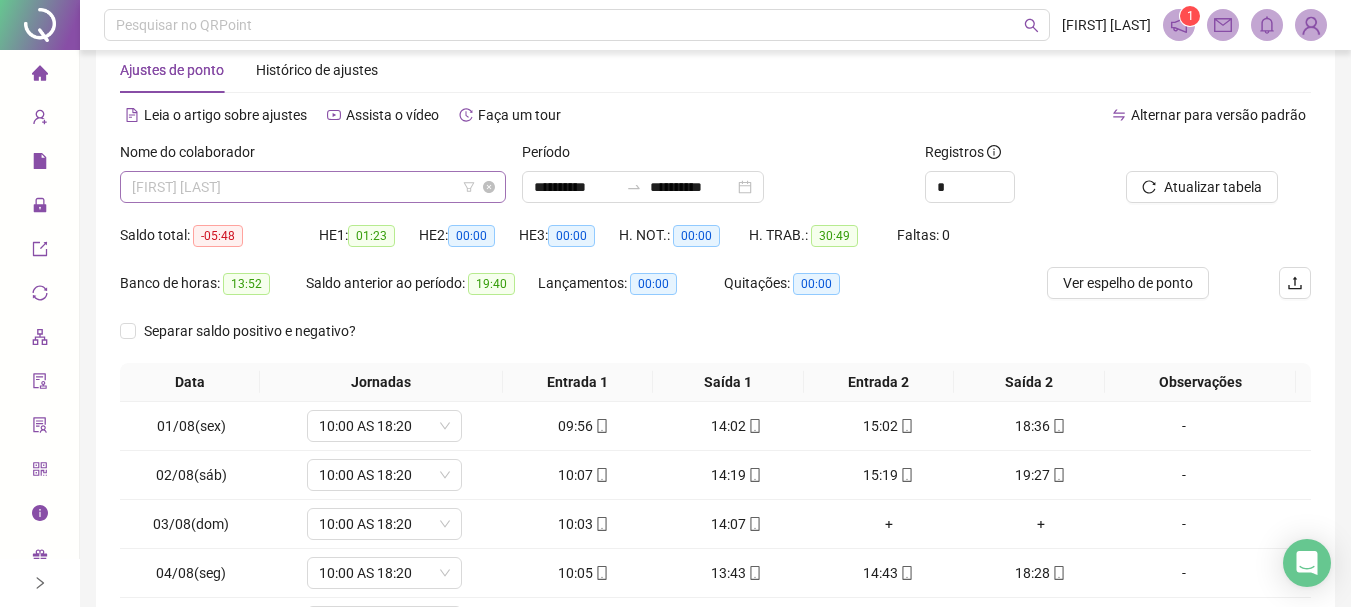 click on "[FIRST] [LAST] [LAST]" at bounding box center [313, 187] 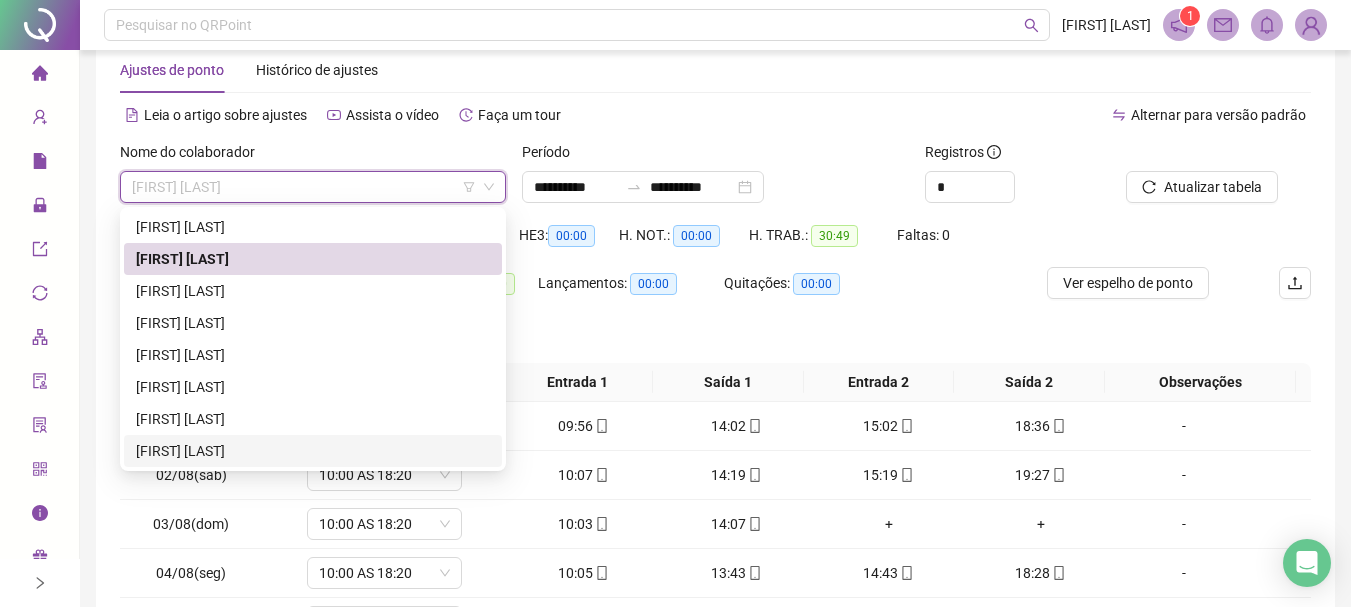 click on "[FIRST] [LAST] [LAST]" at bounding box center (313, 451) 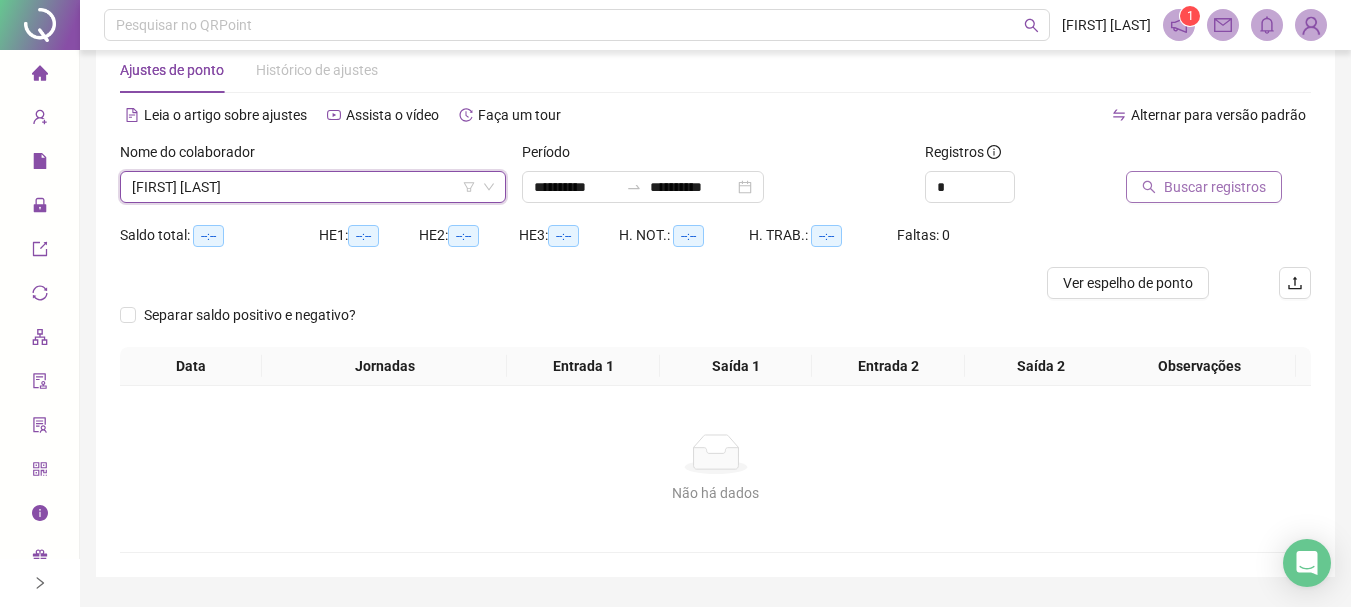 click on "Buscar registros" at bounding box center [1204, 187] 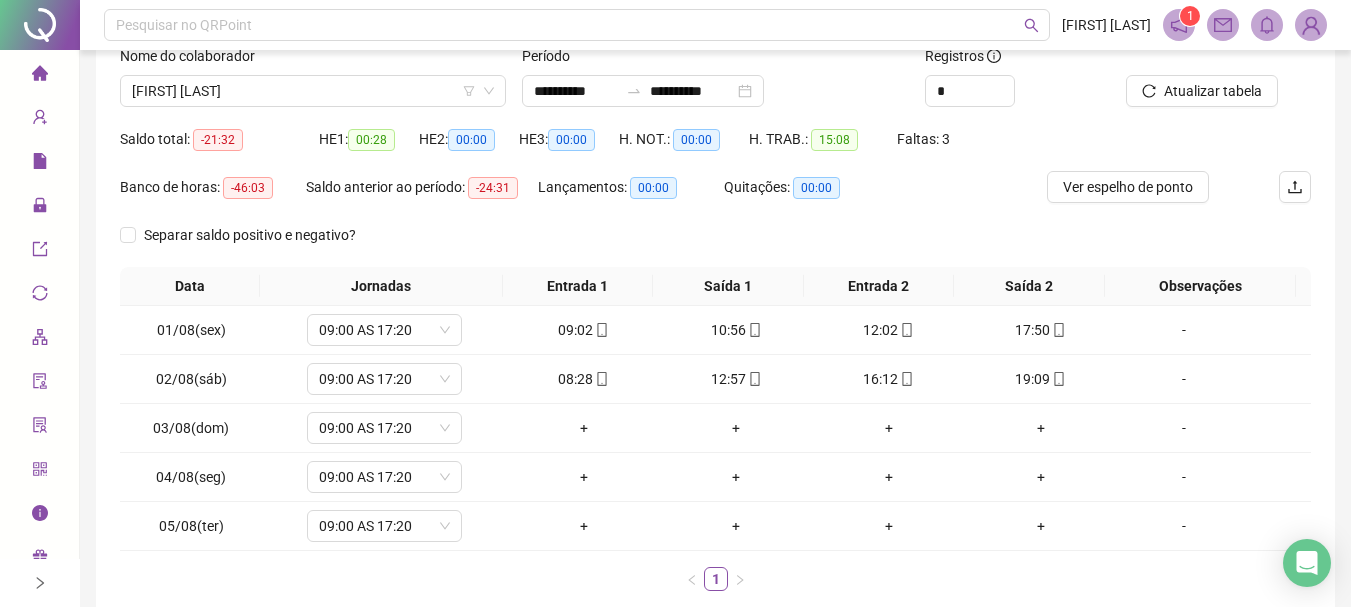 scroll, scrollTop: 141, scrollLeft: 0, axis: vertical 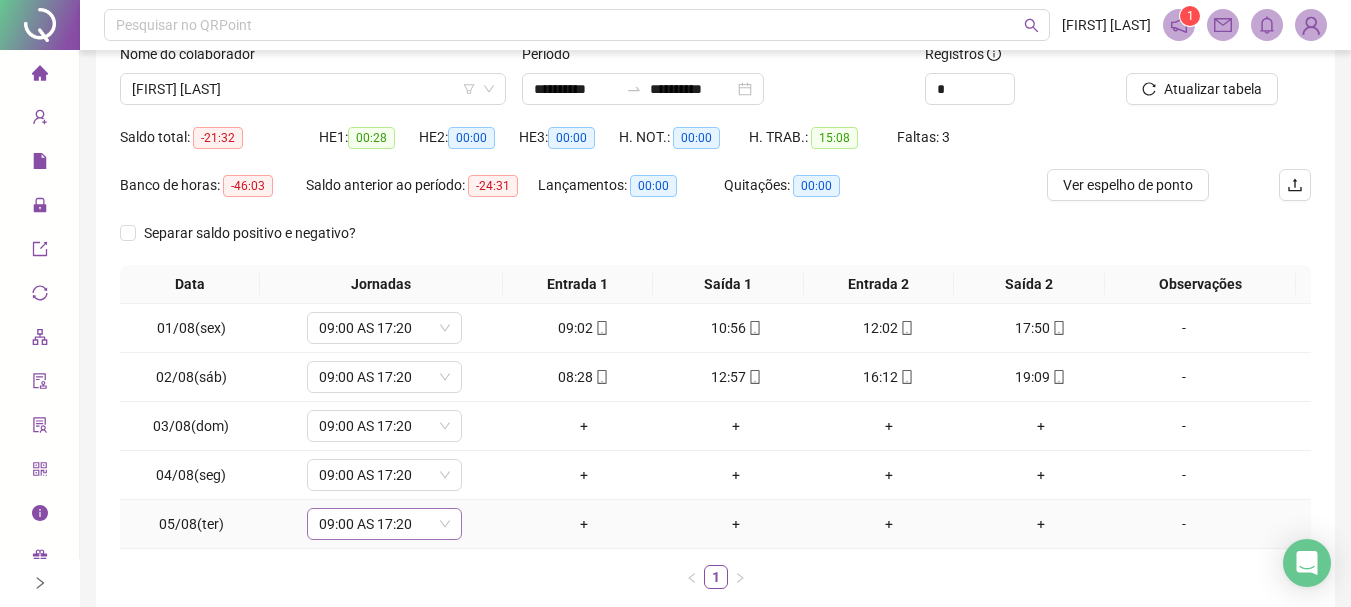 click 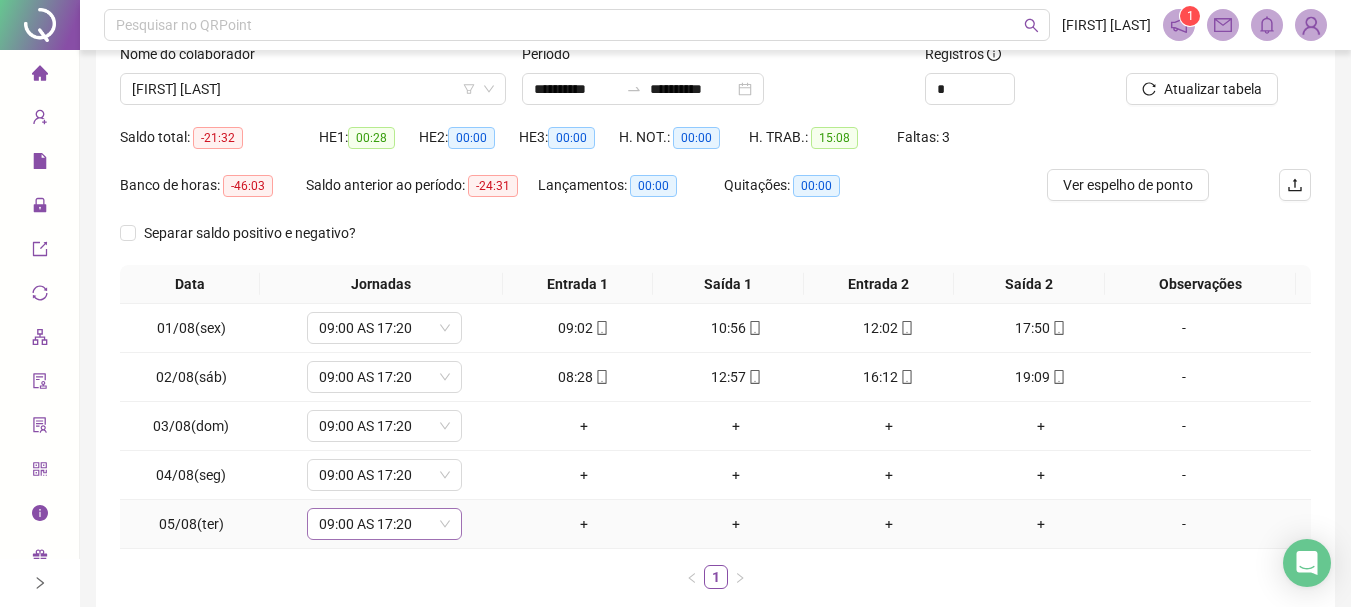 click 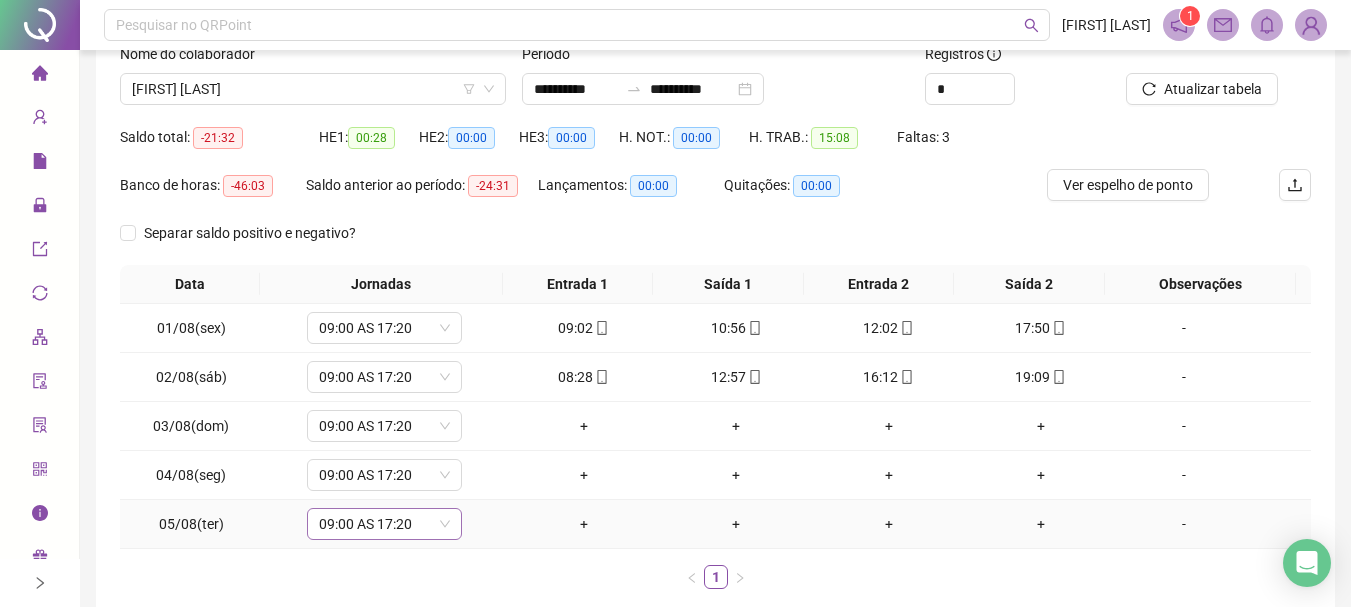 click 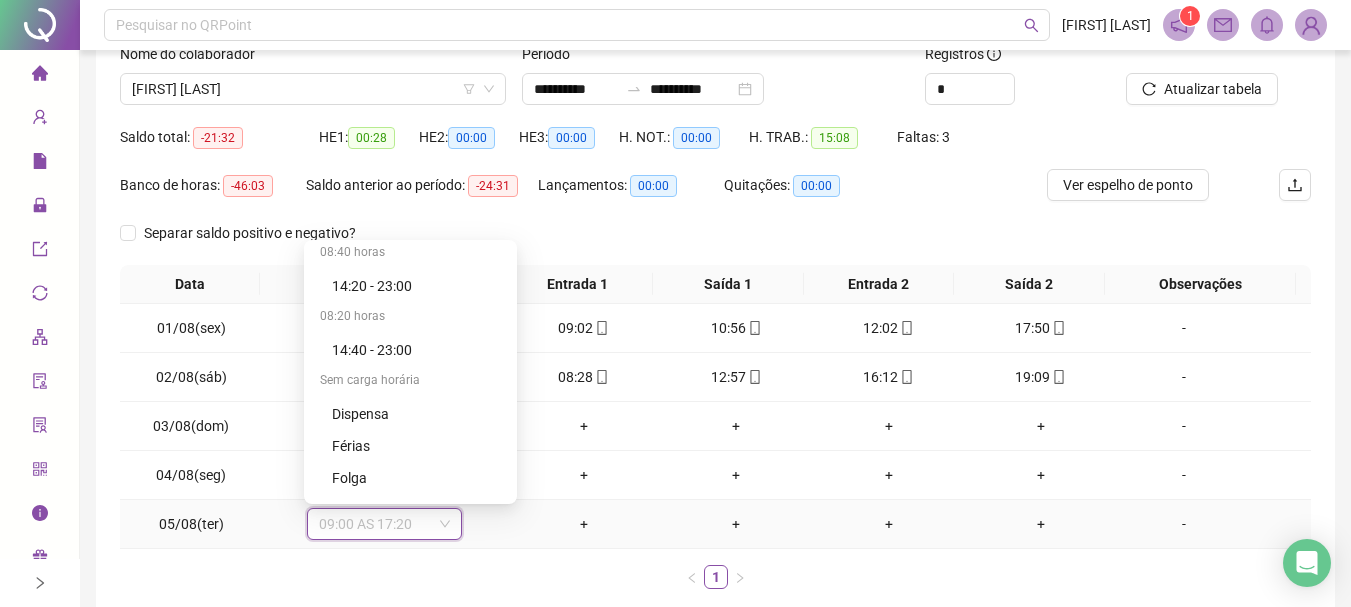 scroll, scrollTop: 647, scrollLeft: 0, axis: vertical 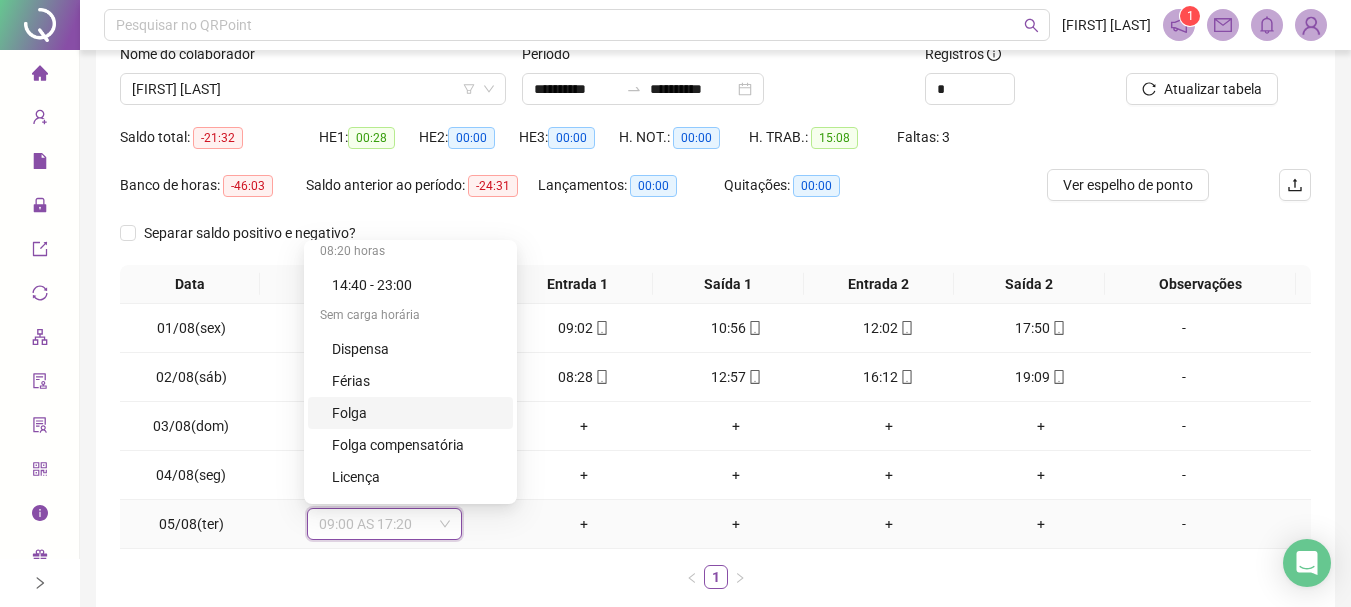 click on "Folga" at bounding box center [416, 413] 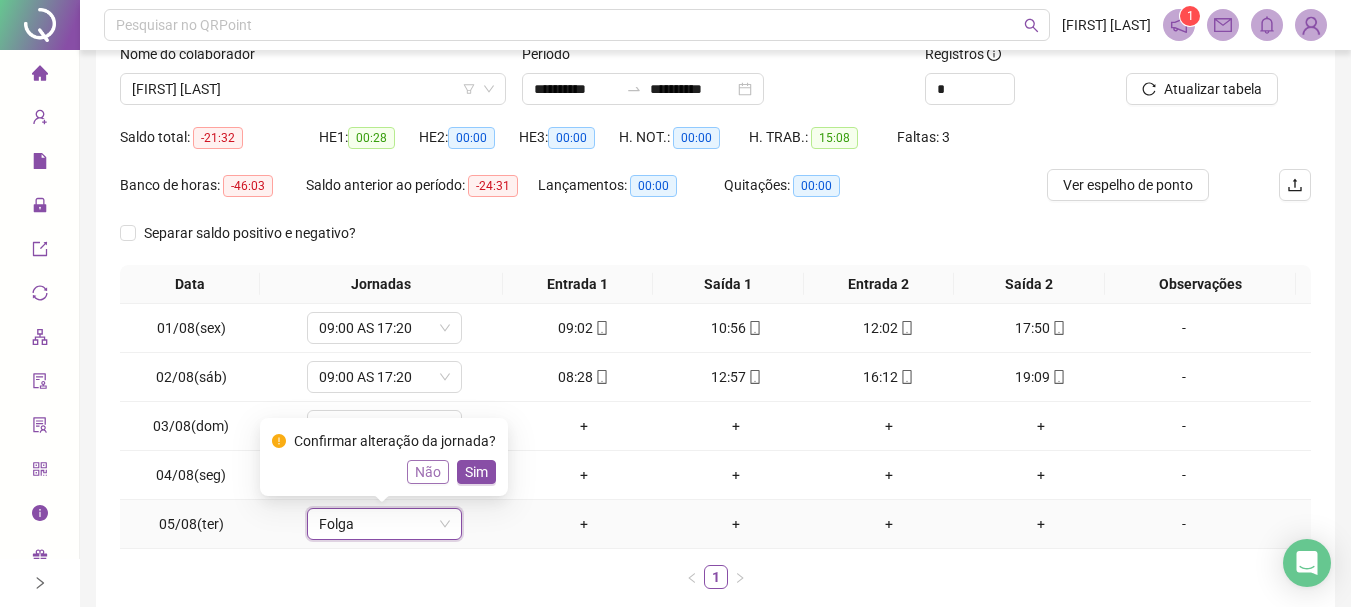 click on "Não" at bounding box center [428, 472] 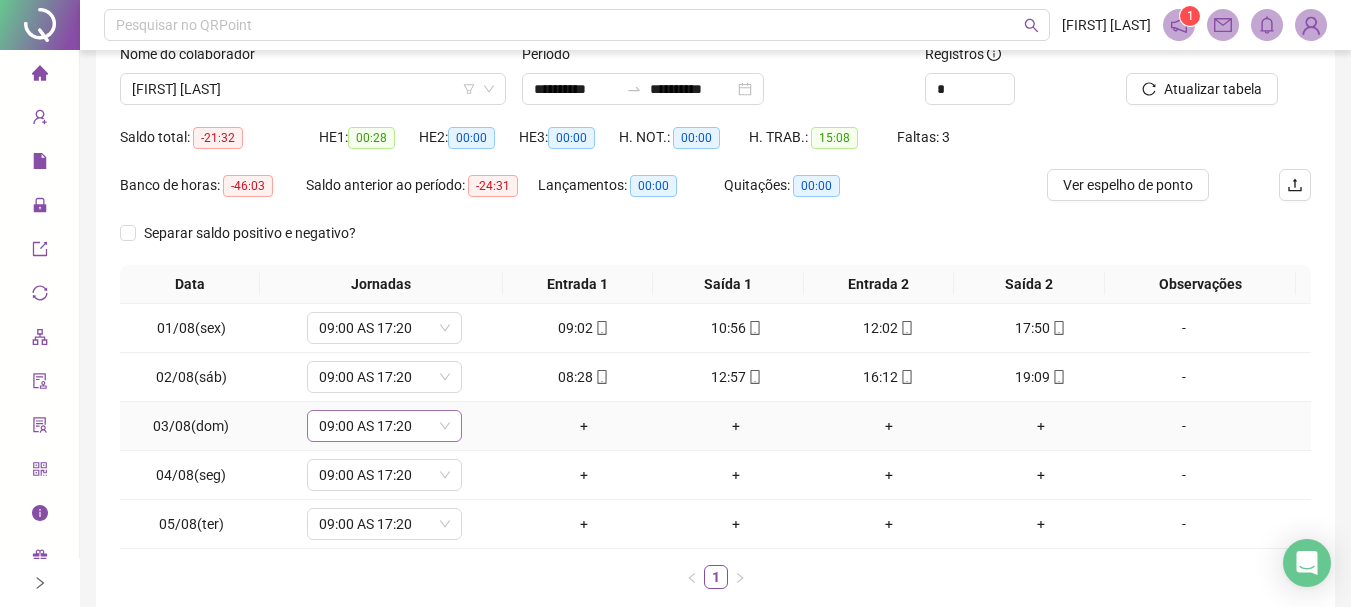 click on "09:00 AS 17:20" at bounding box center (384, 426) 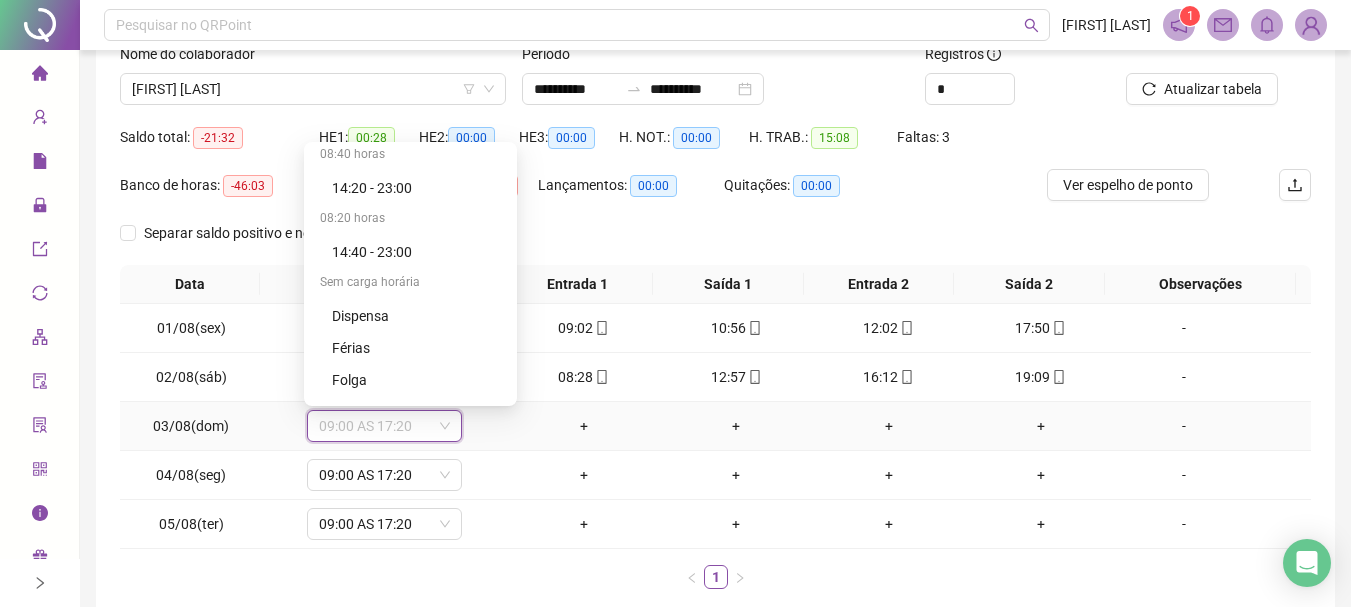 scroll, scrollTop: 624, scrollLeft: 0, axis: vertical 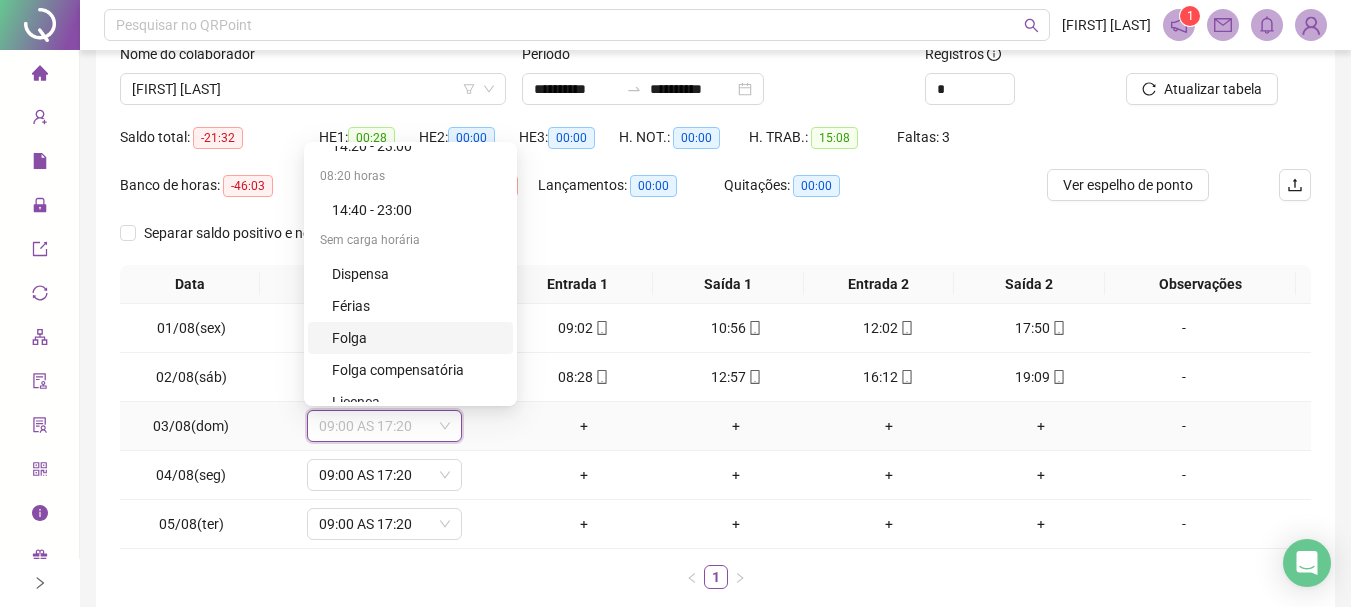 click on "Folga" at bounding box center [416, 338] 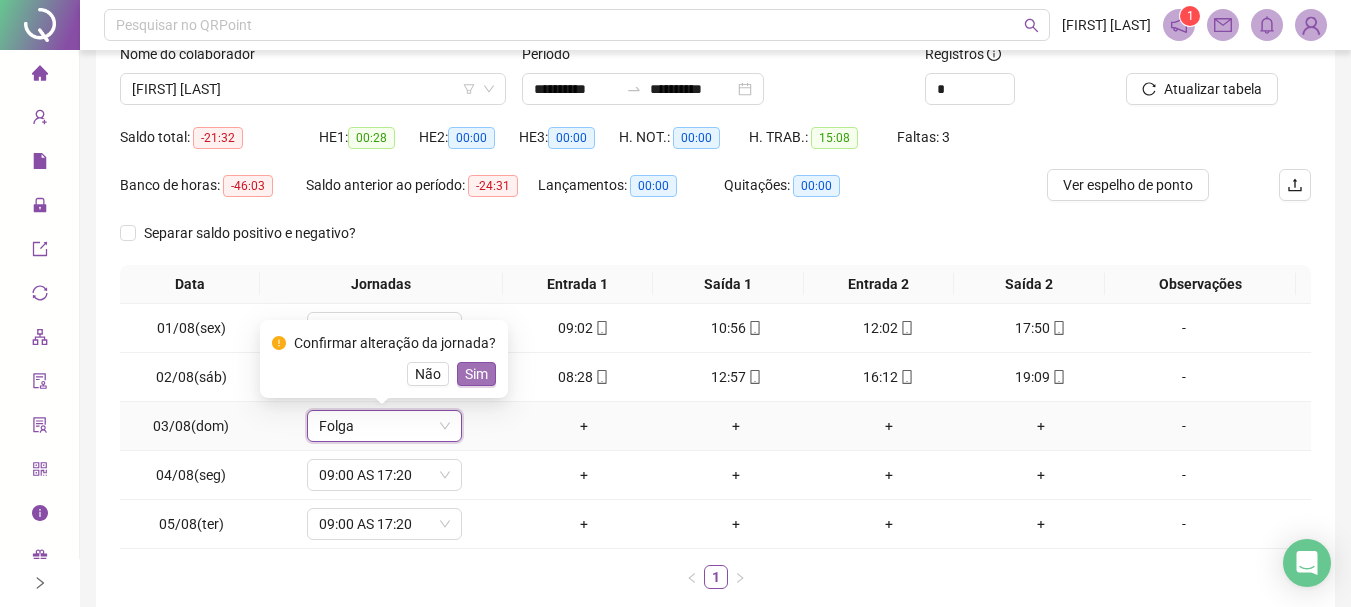 click on "Sim" at bounding box center [476, 374] 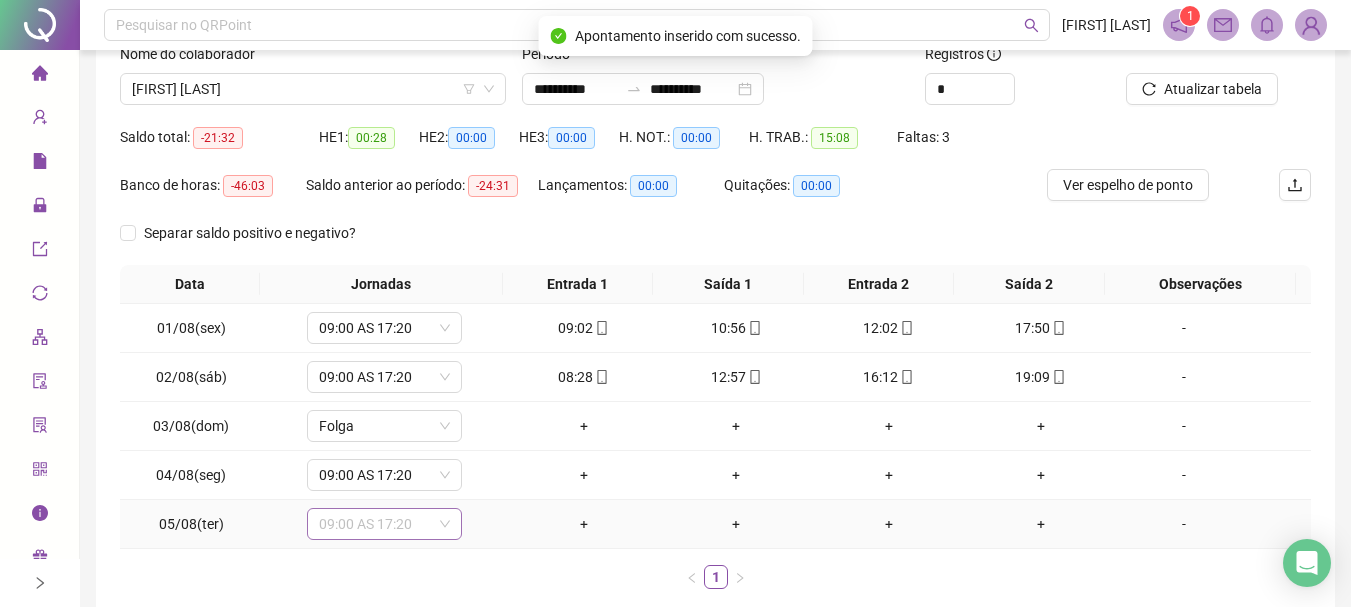 click on "09:00 AS 17:20" at bounding box center [384, 524] 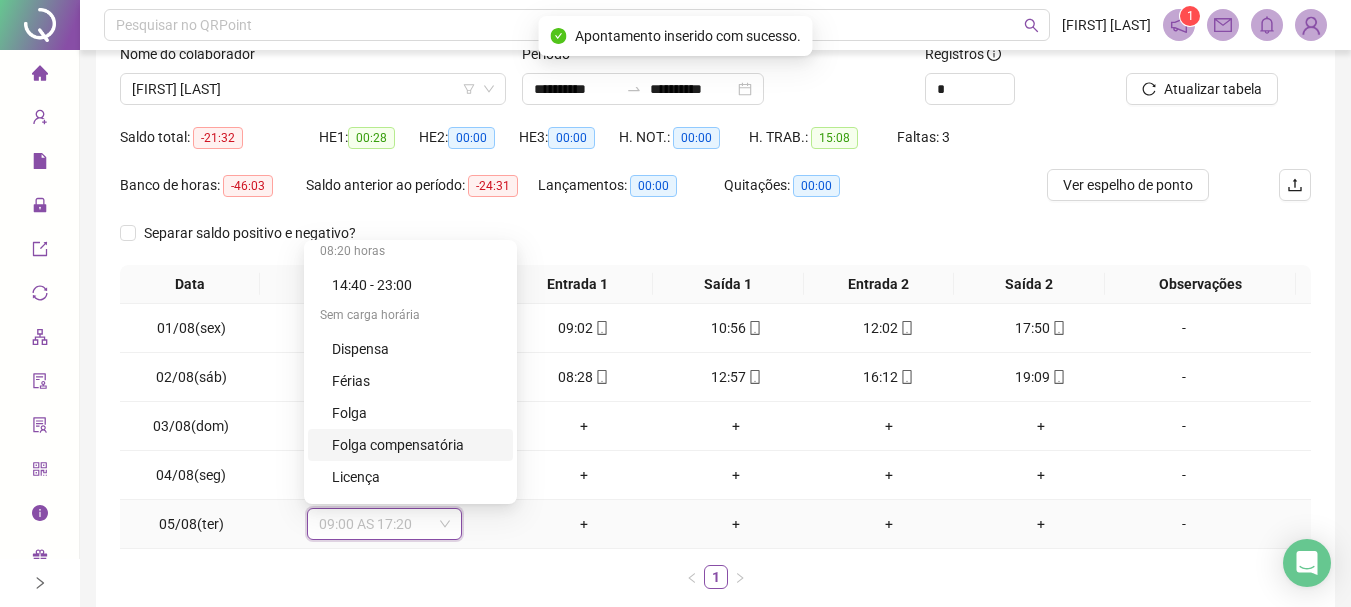 click on "Folga compensatória" at bounding box center (416, 445) 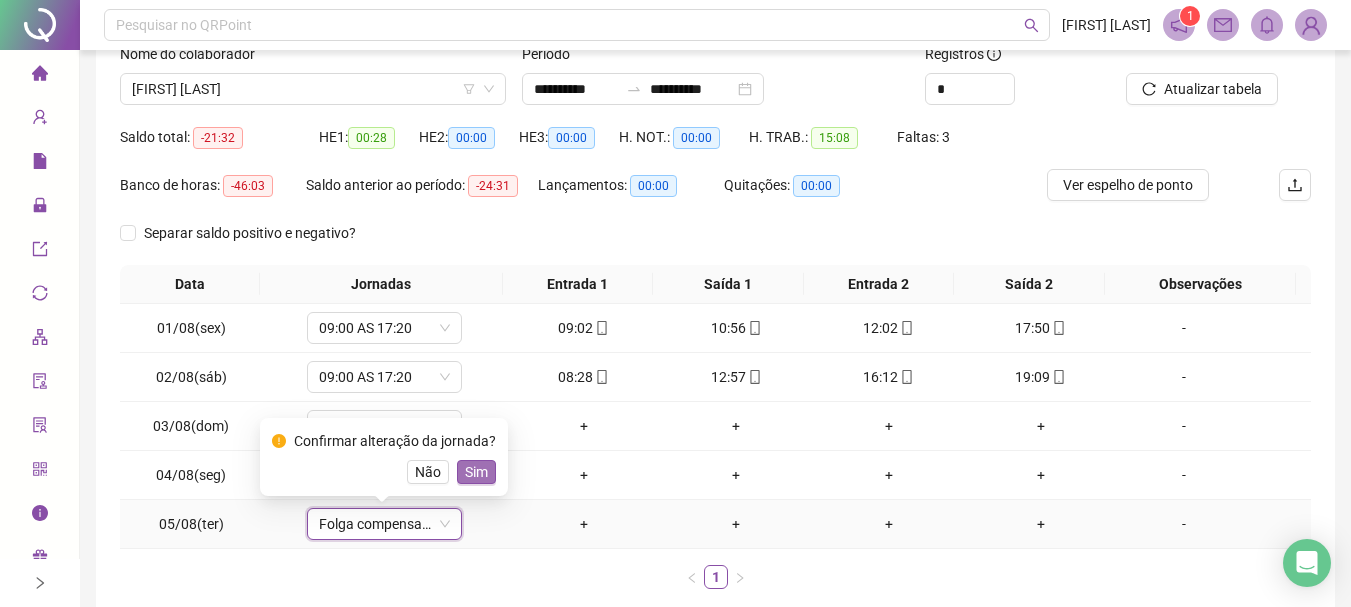 click on "Sim" at bounding box center [476, 472] 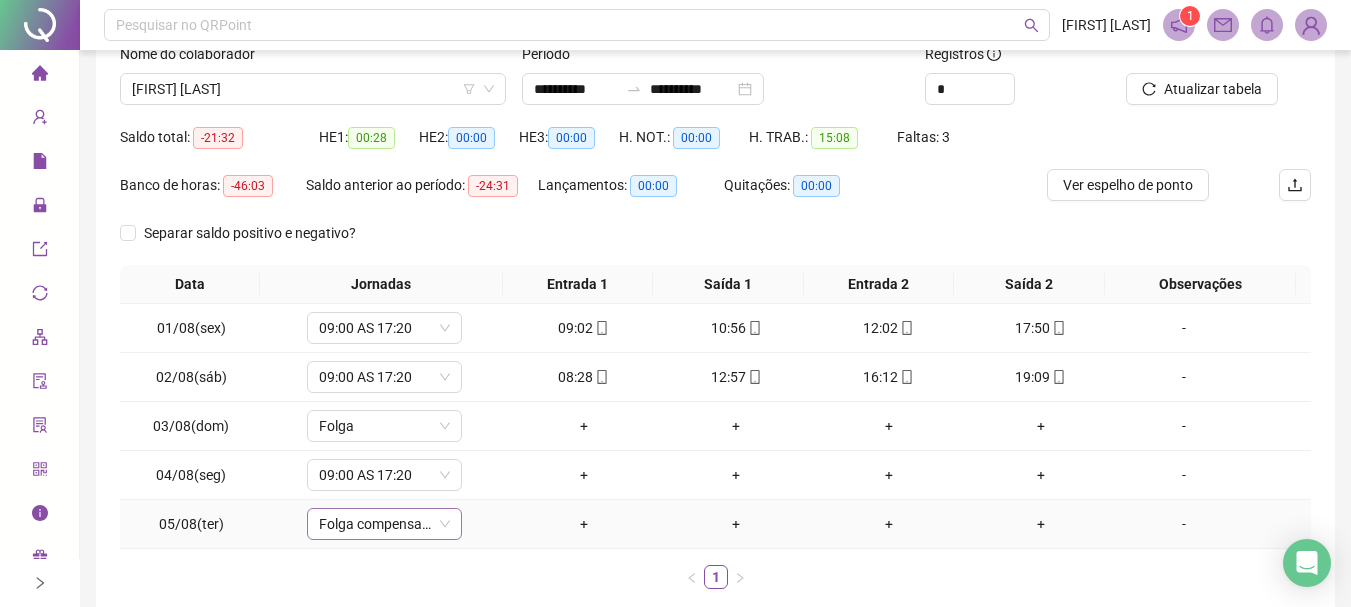 click on "Folga compensatória" at bounding box center (384, 524) 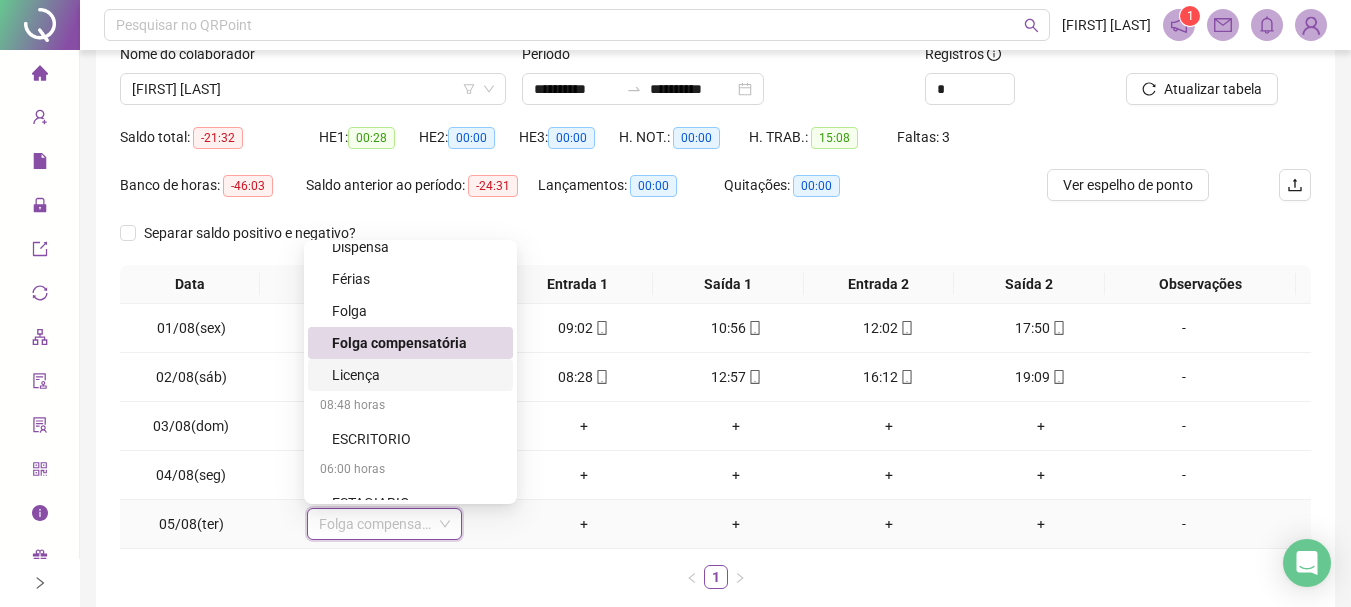 scroll, scrollTop: 768, scrollLeft: 0, axis: vertical 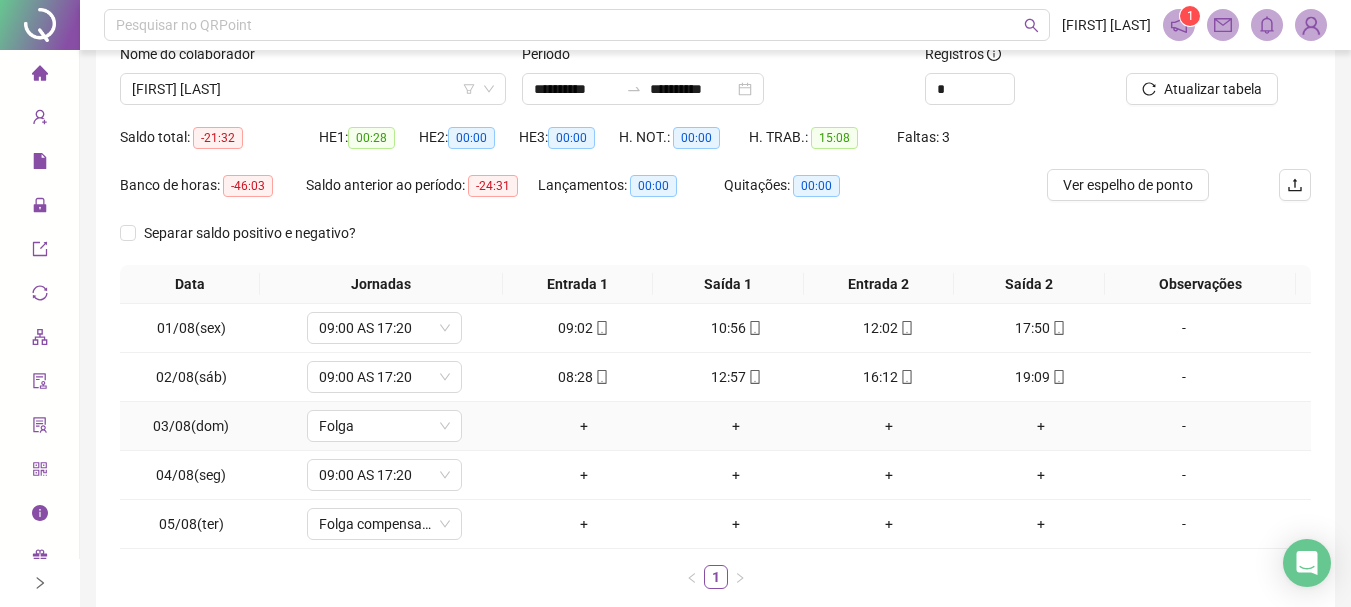 click on "-" at bounding box center [1214, 426] 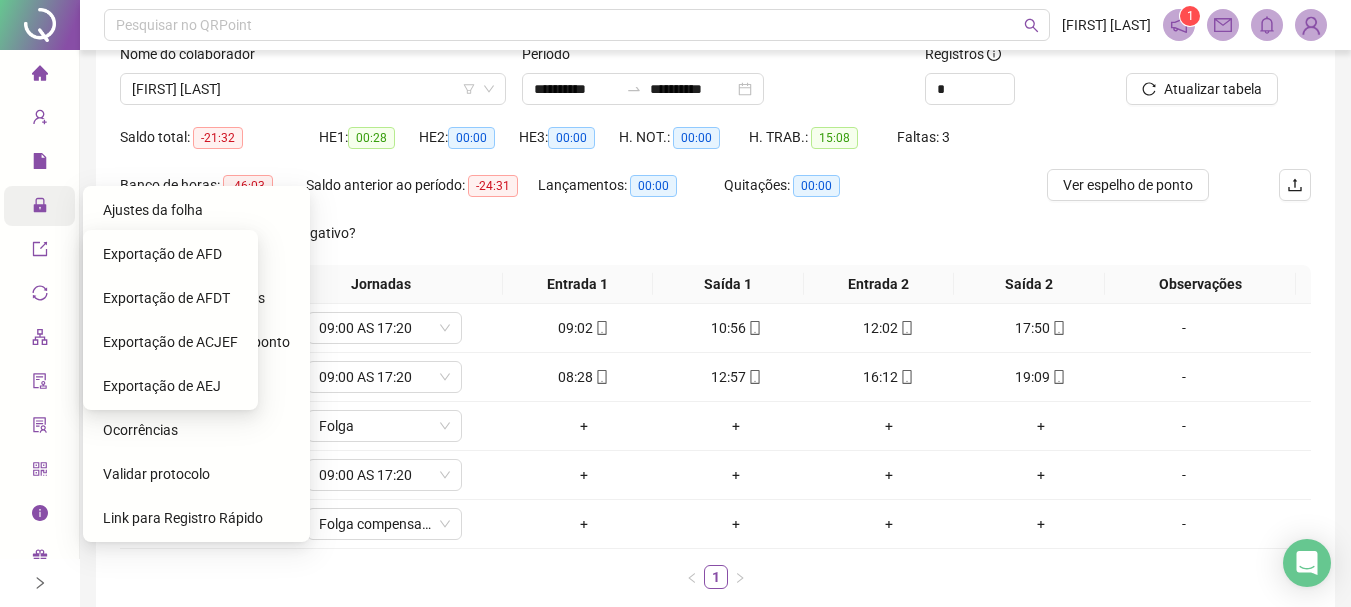 click at bounding box center (54, 206) 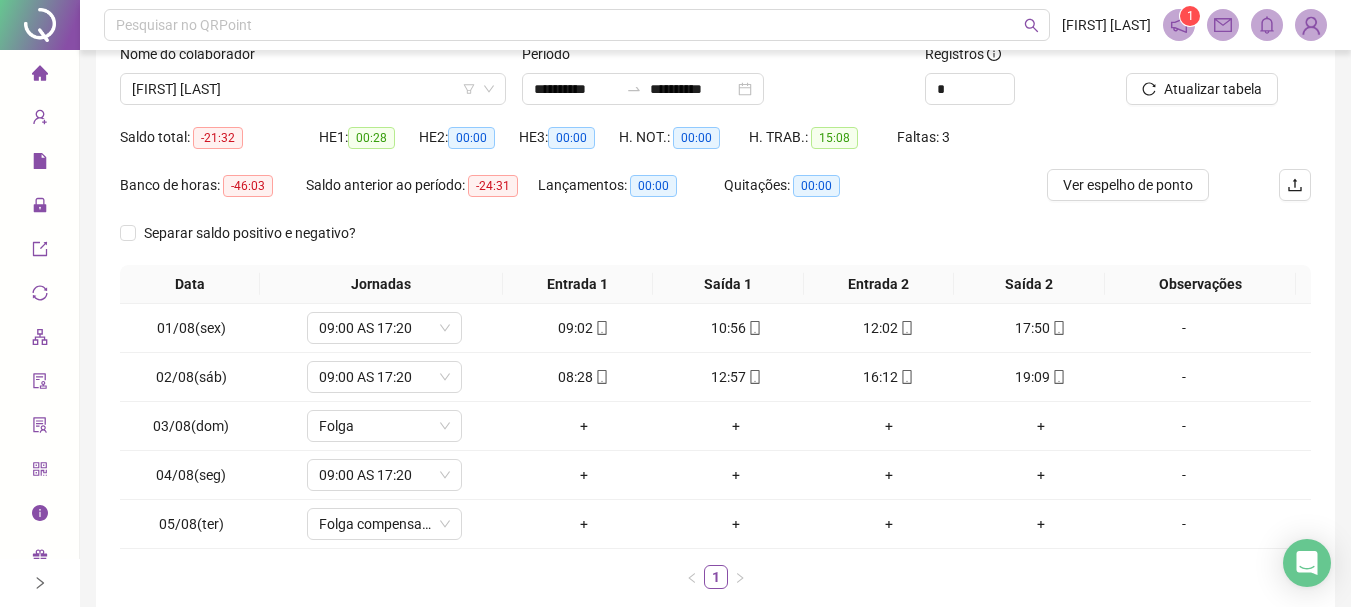 click on "Separar saldo positivo e negativo?" at bounding box center [265, 233] 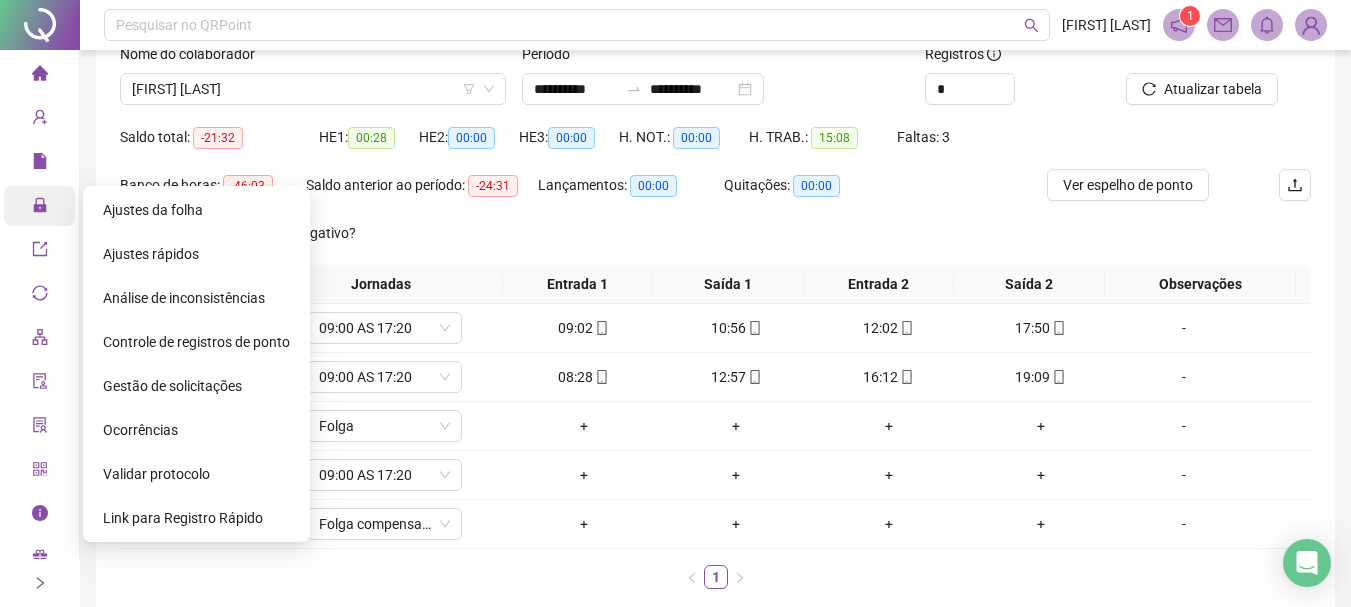 click 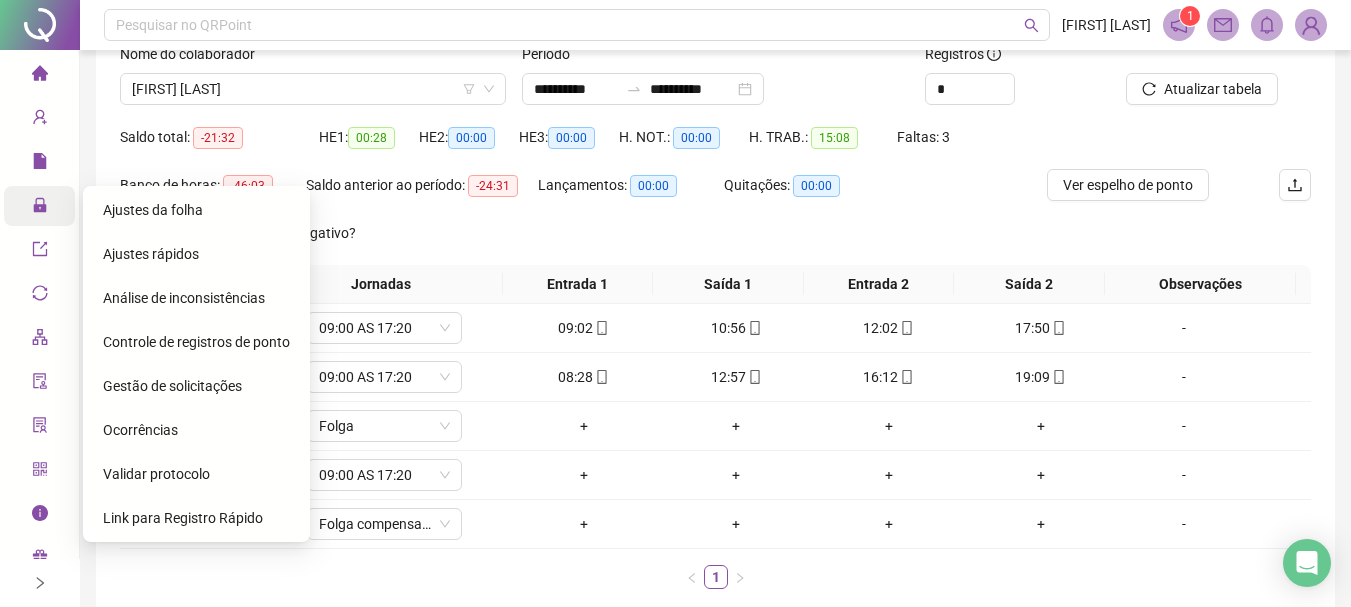 click on "Gestão de solicitações" at bounding box center (172, 386) 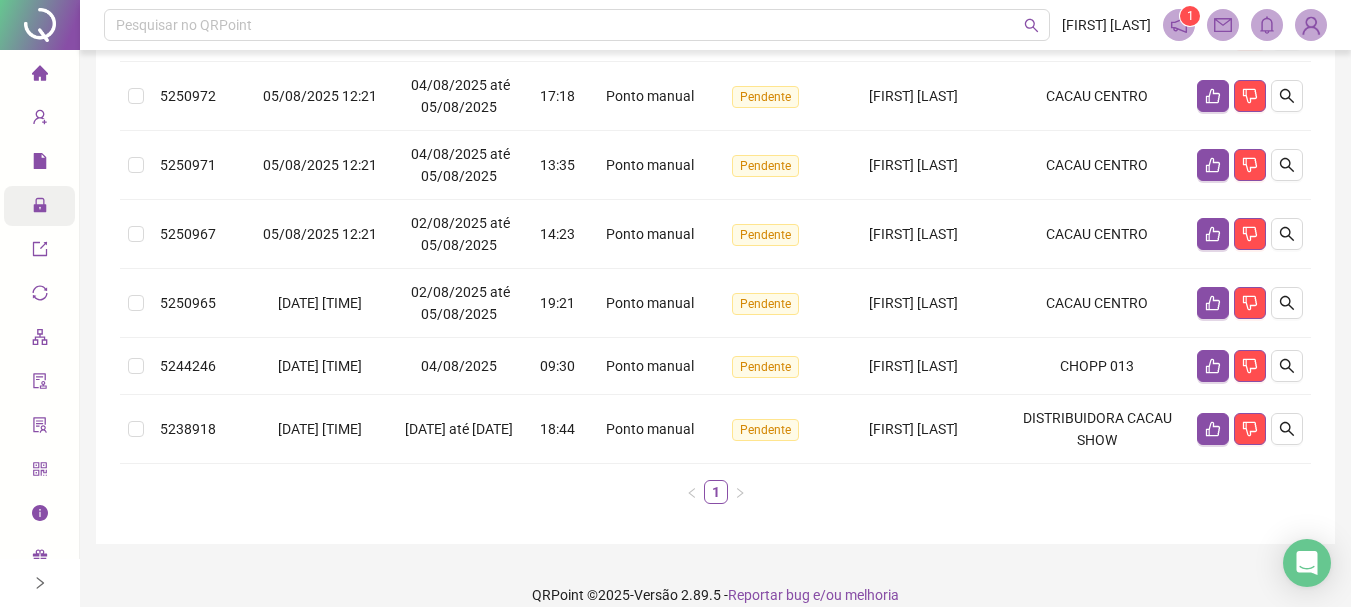 scroll, scrollTop: 374, scrollLeft: 0, axis: vertical 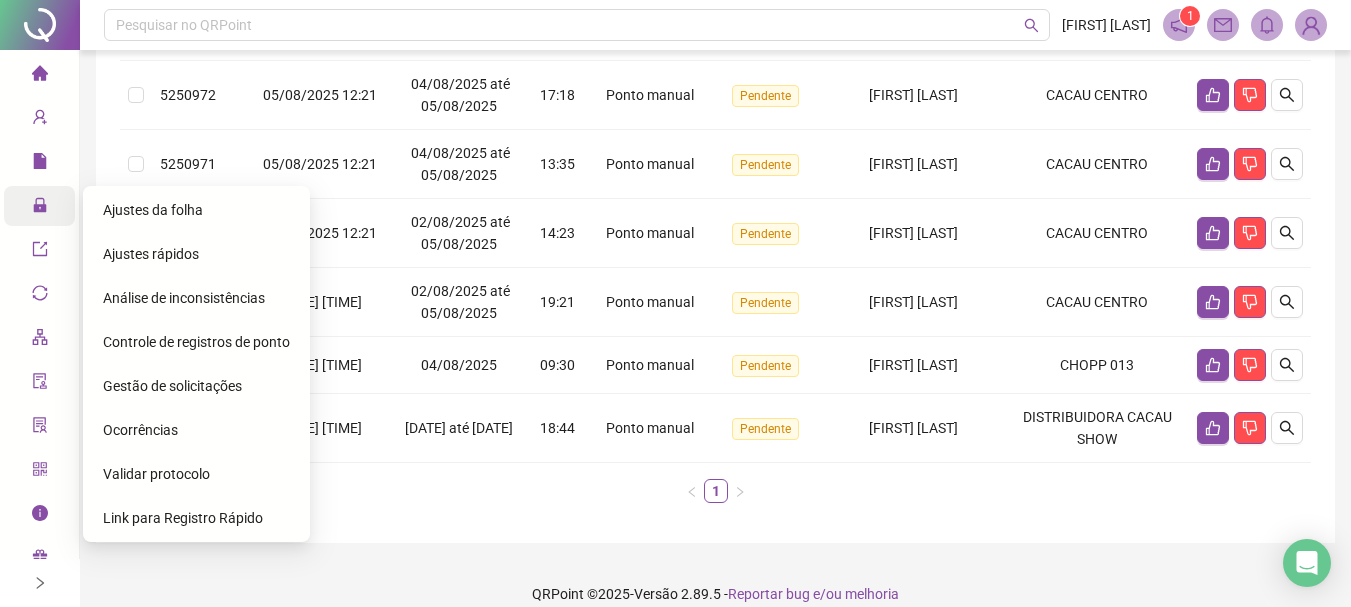 click on "Ajustes da folha" at bounding box center (153, 210) 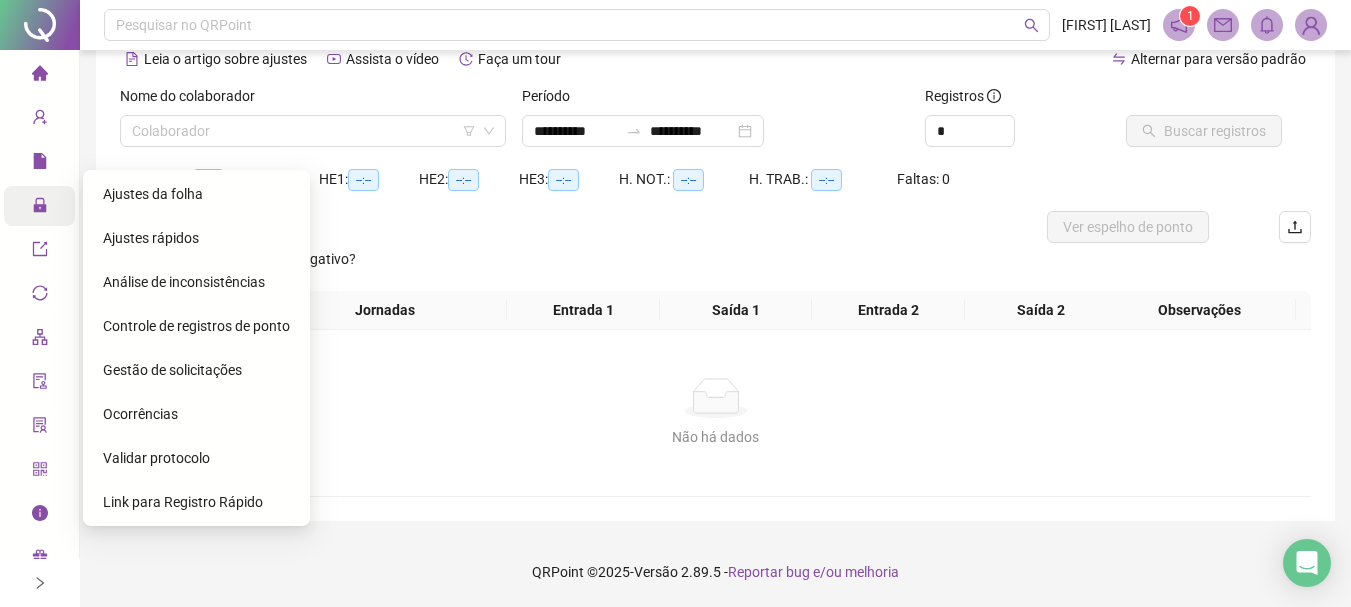 scroll, scrollTop: 99, scrollLeft: 0, axis: vertical 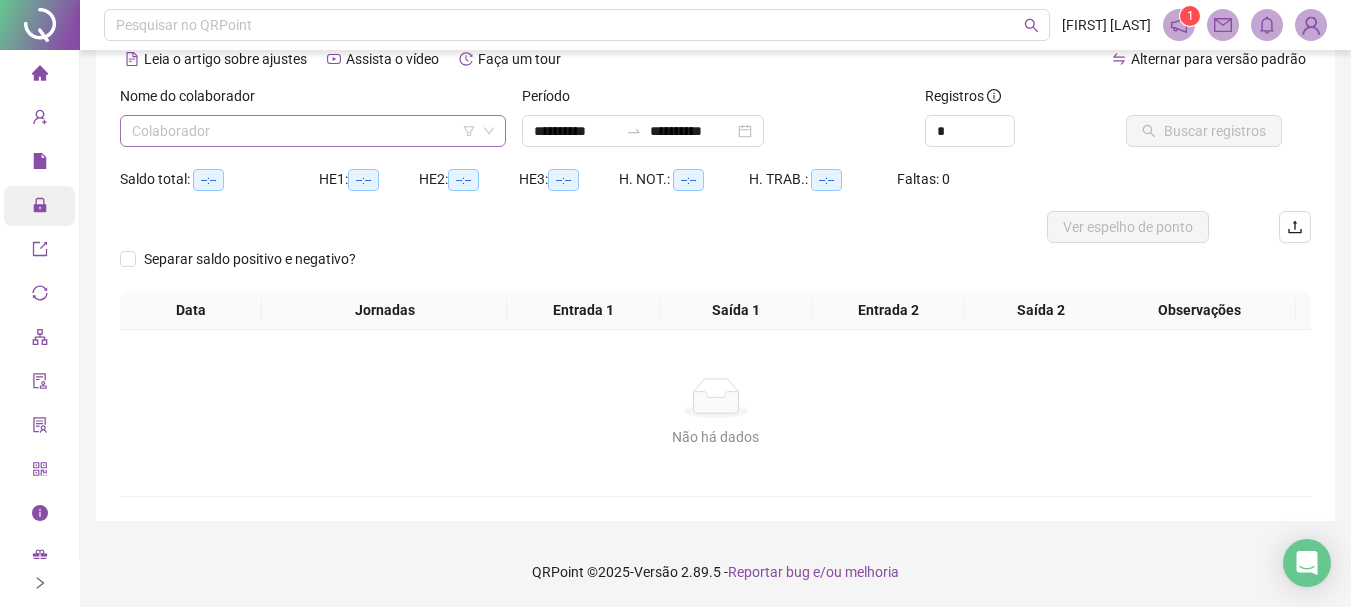 click at bounding box center (304, 131) 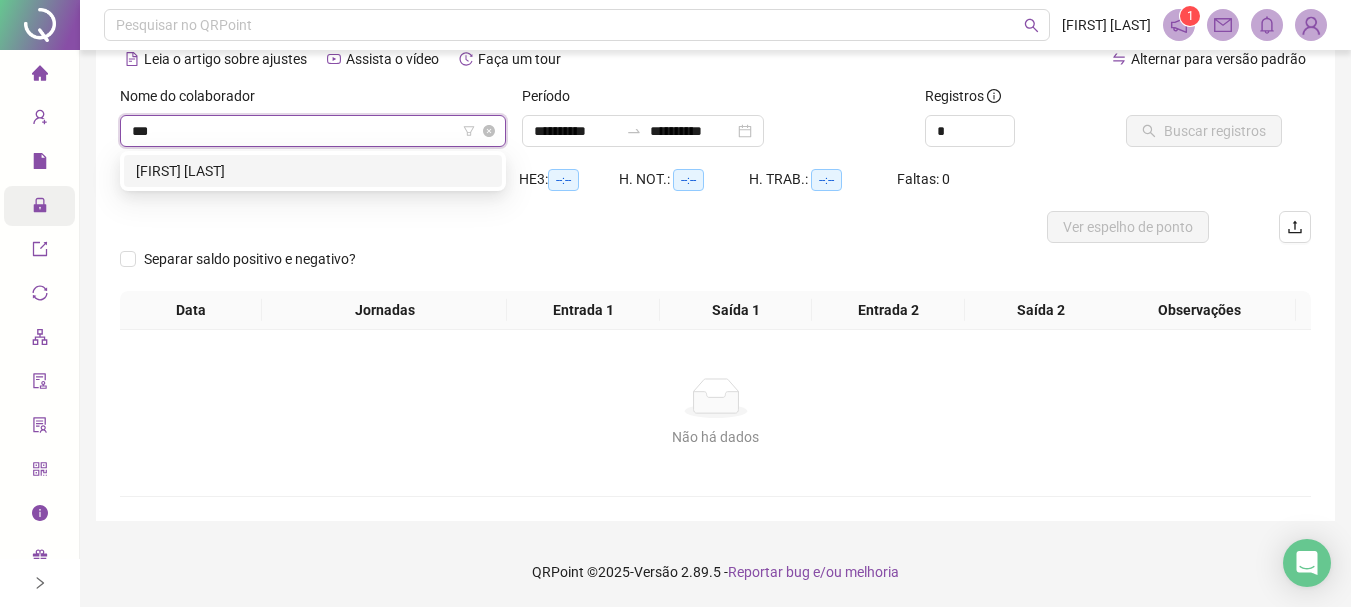 type on "****" 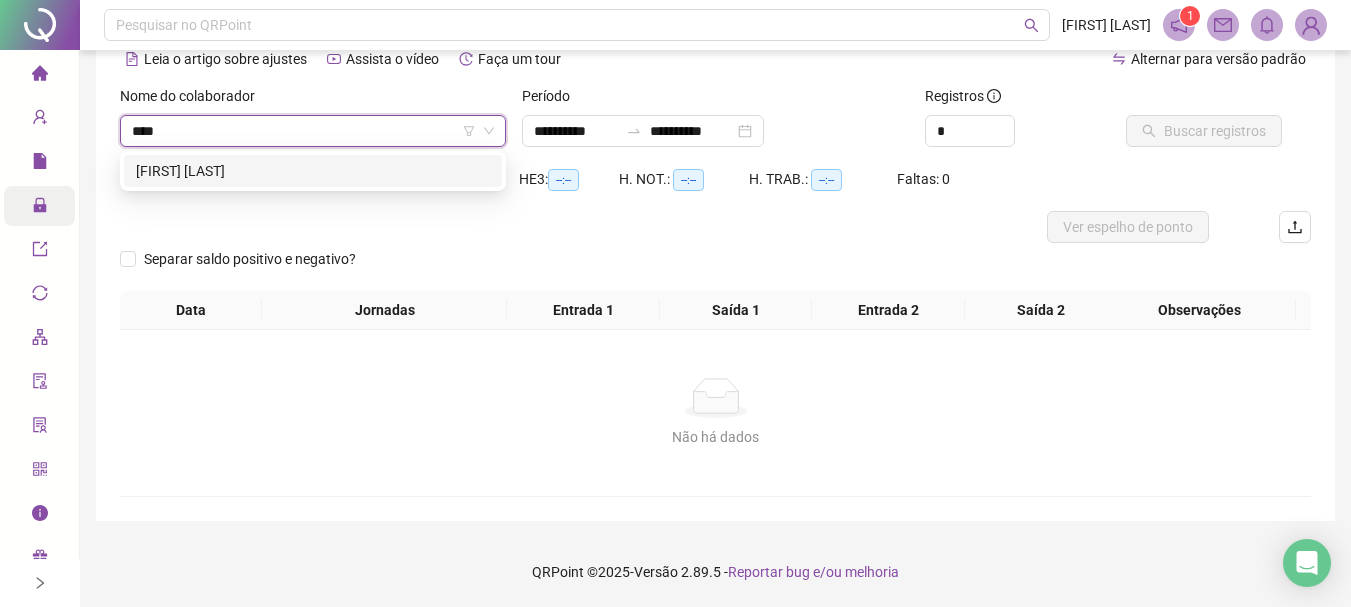 click on "[FIRST] [LAST] [LAST]" at bounding box center (313, 171) 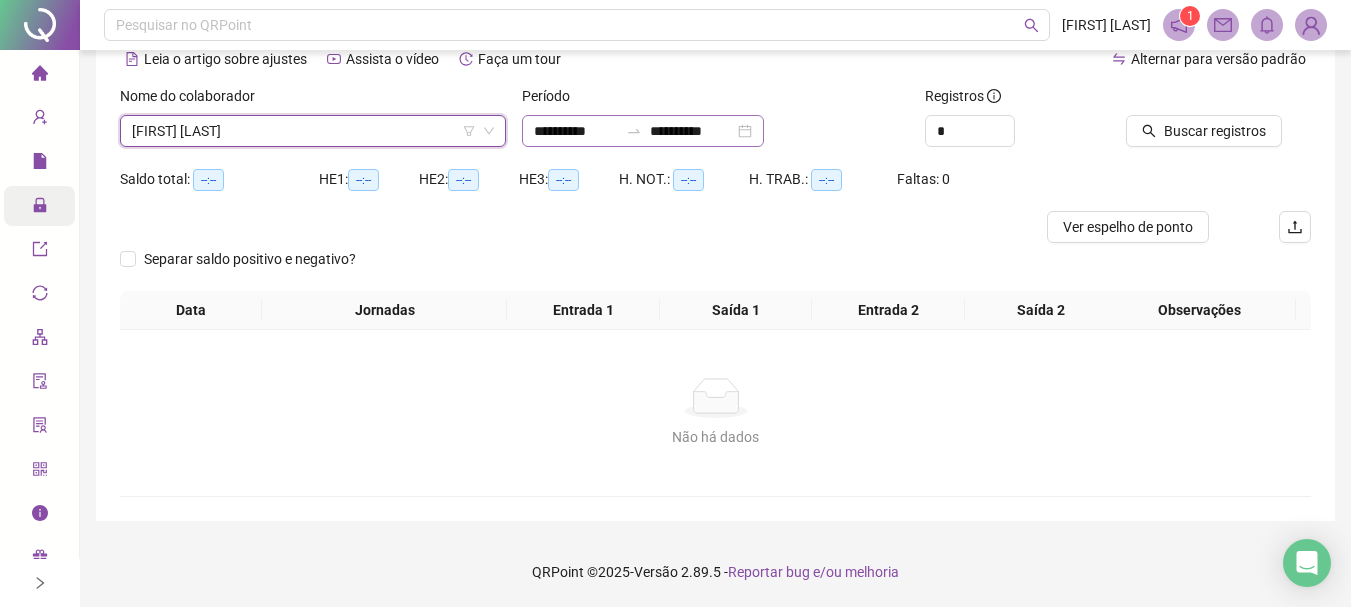 click on "**********" at bounding box center (643, 131) 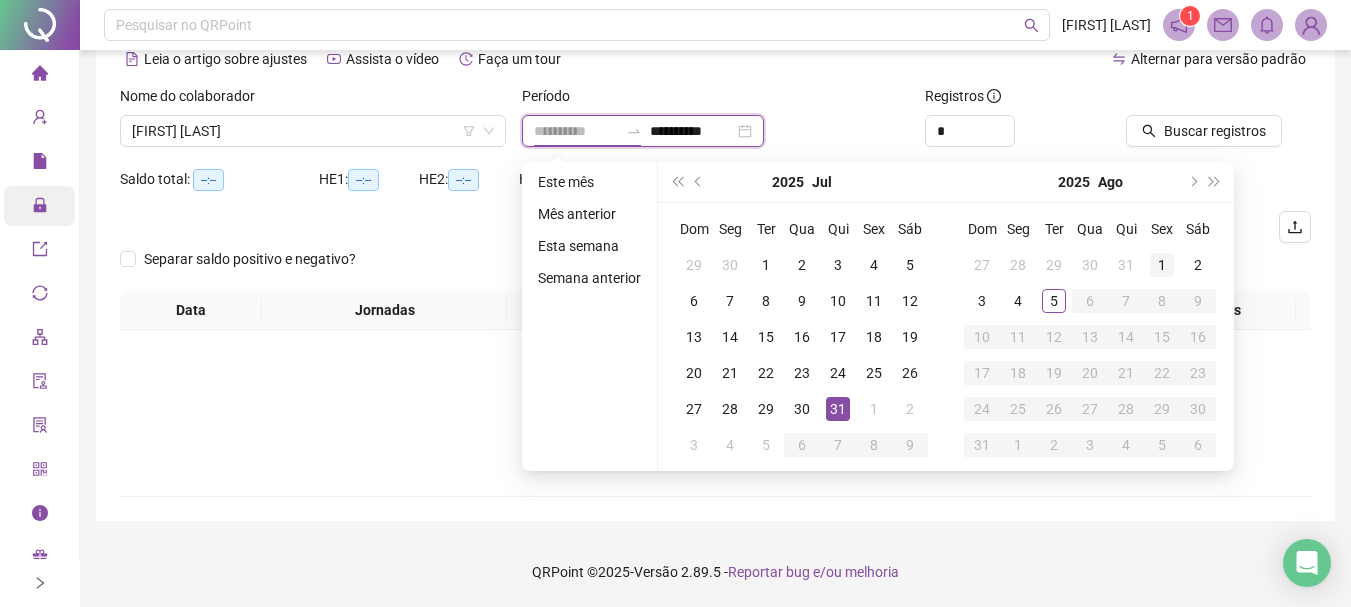 type on "**********" 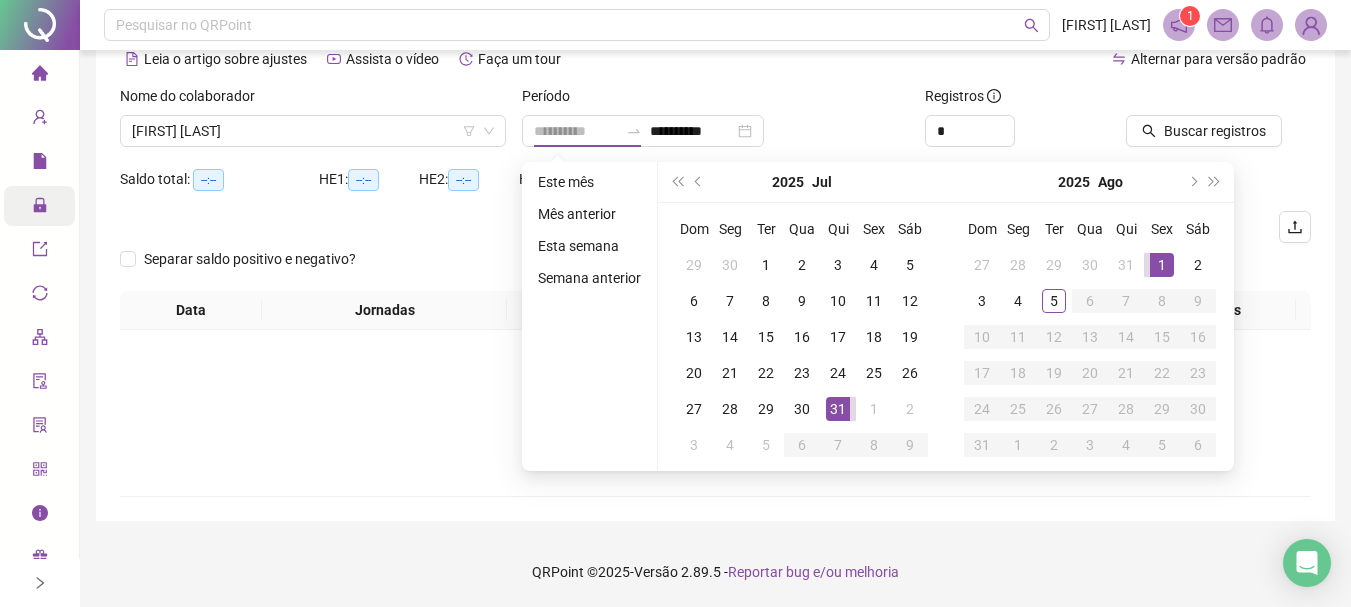 click on "1" at bounding box center [1162, 265] 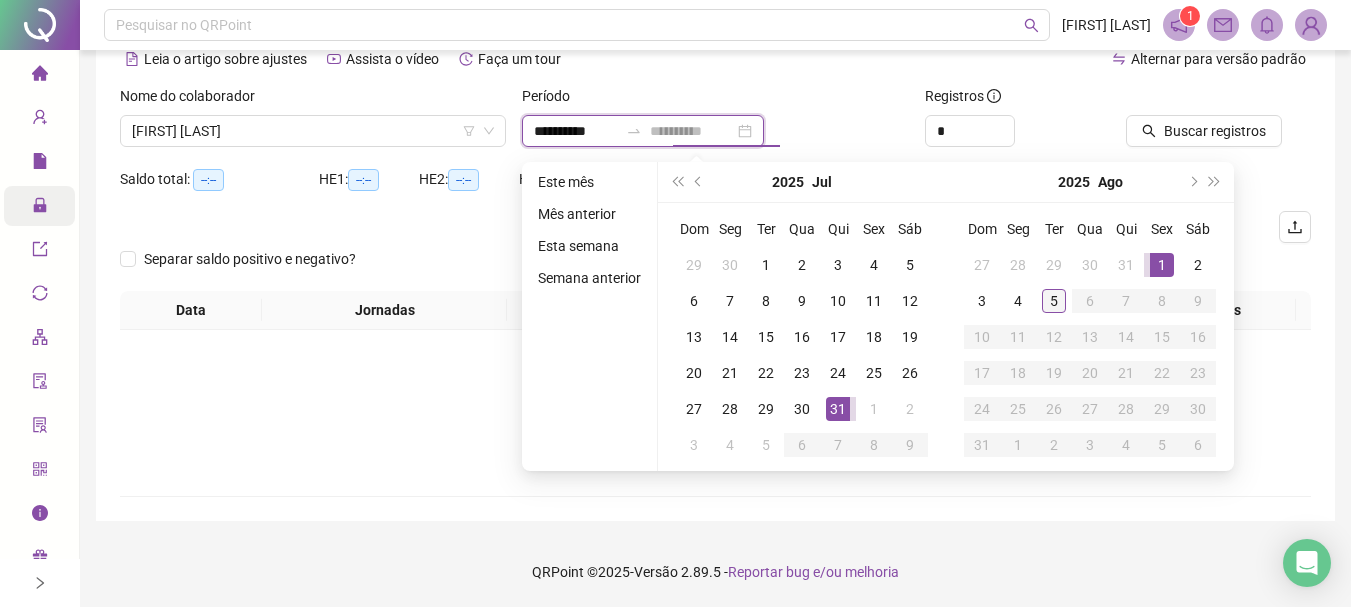 type on "**********" 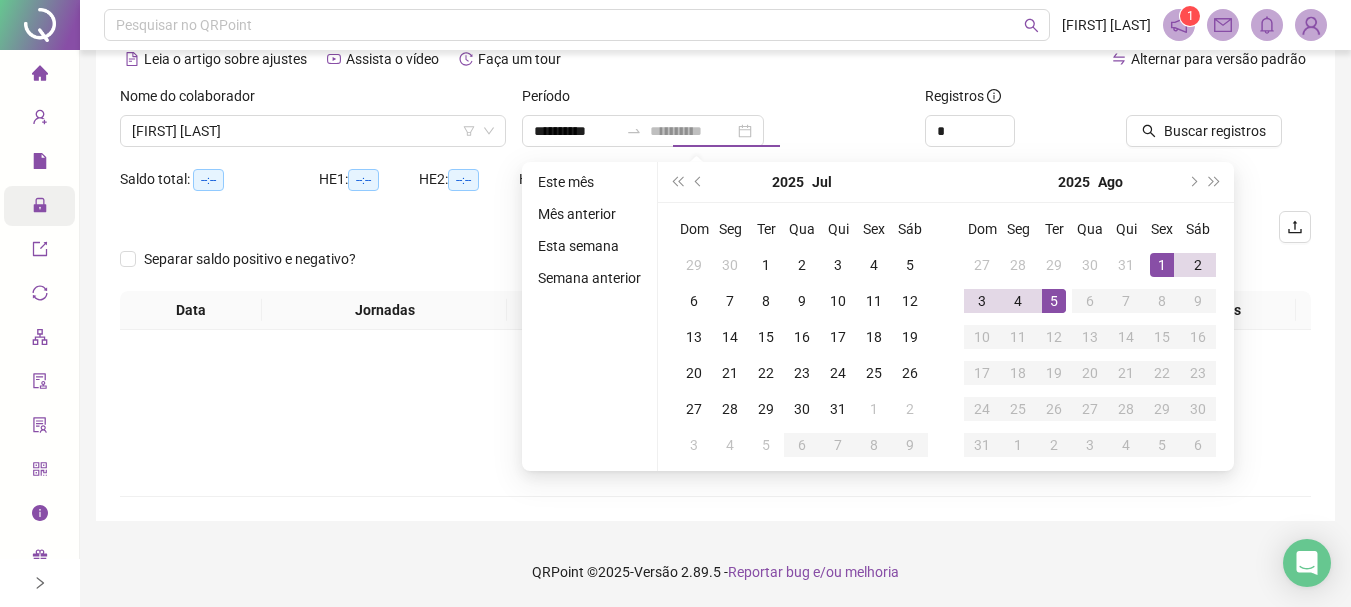 click on "5" at bounding box center [1054, 301] 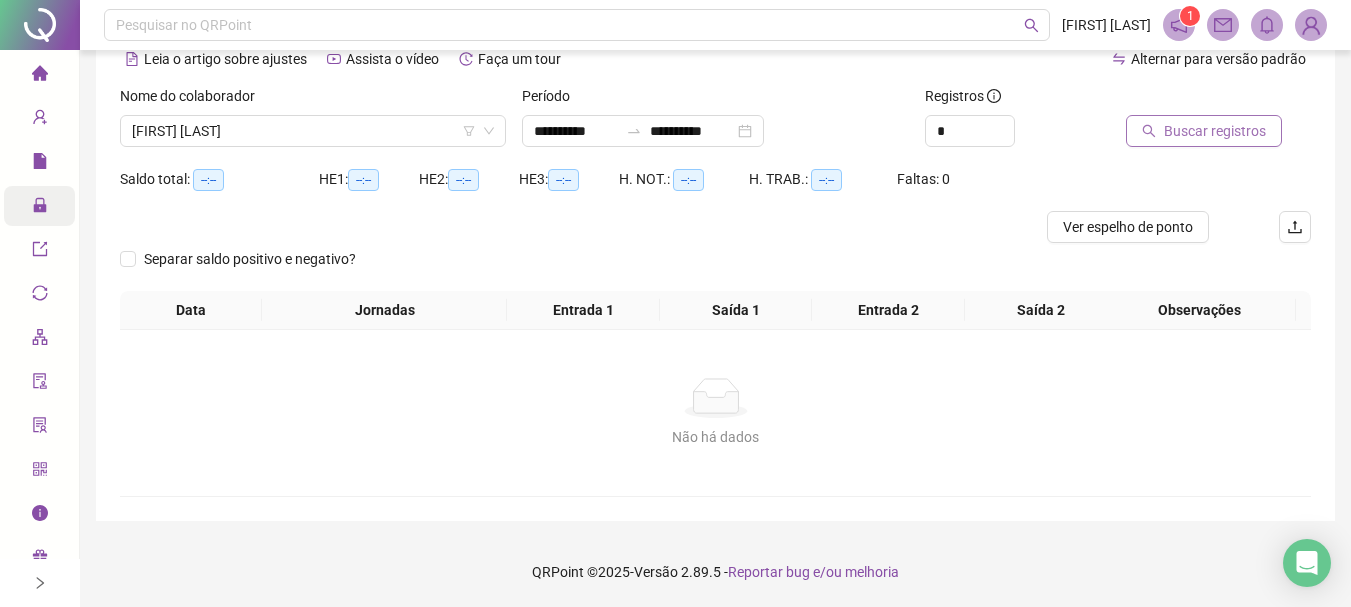 click on "Buscar registros" at bounding box center (1215, 131) 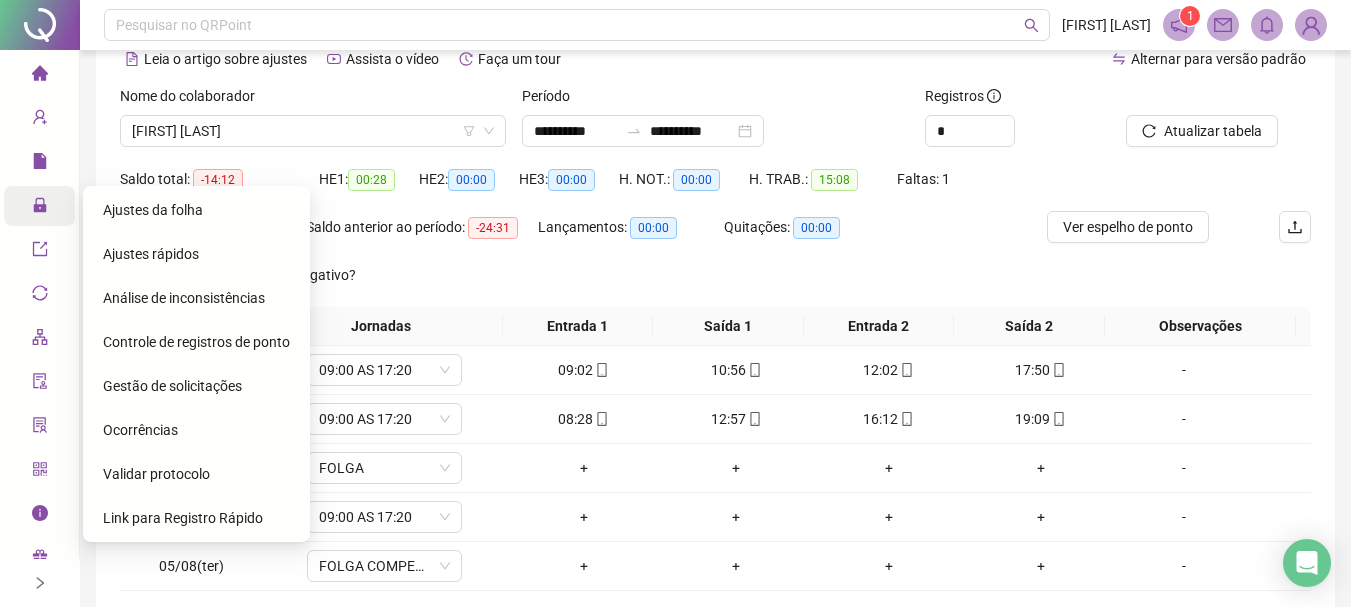 click on "Gestão de solicitações" at bounding box center (172, 386) 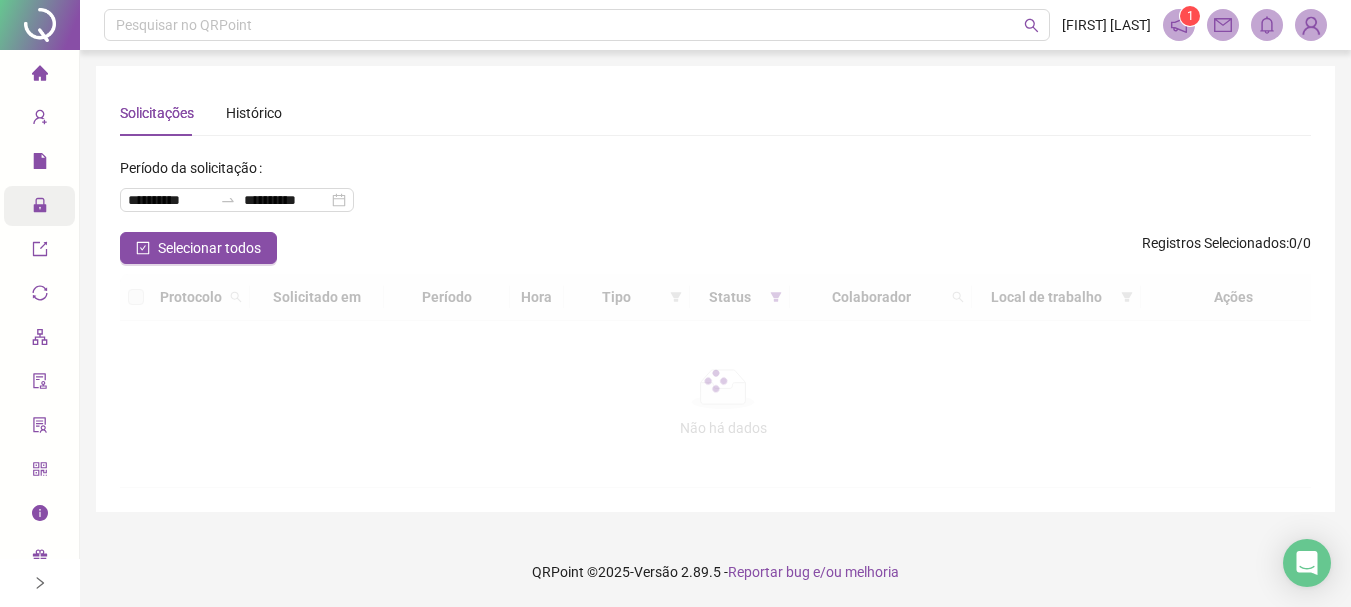 scroll, scrollTop: 0, scrollLeft: 0, axis: both 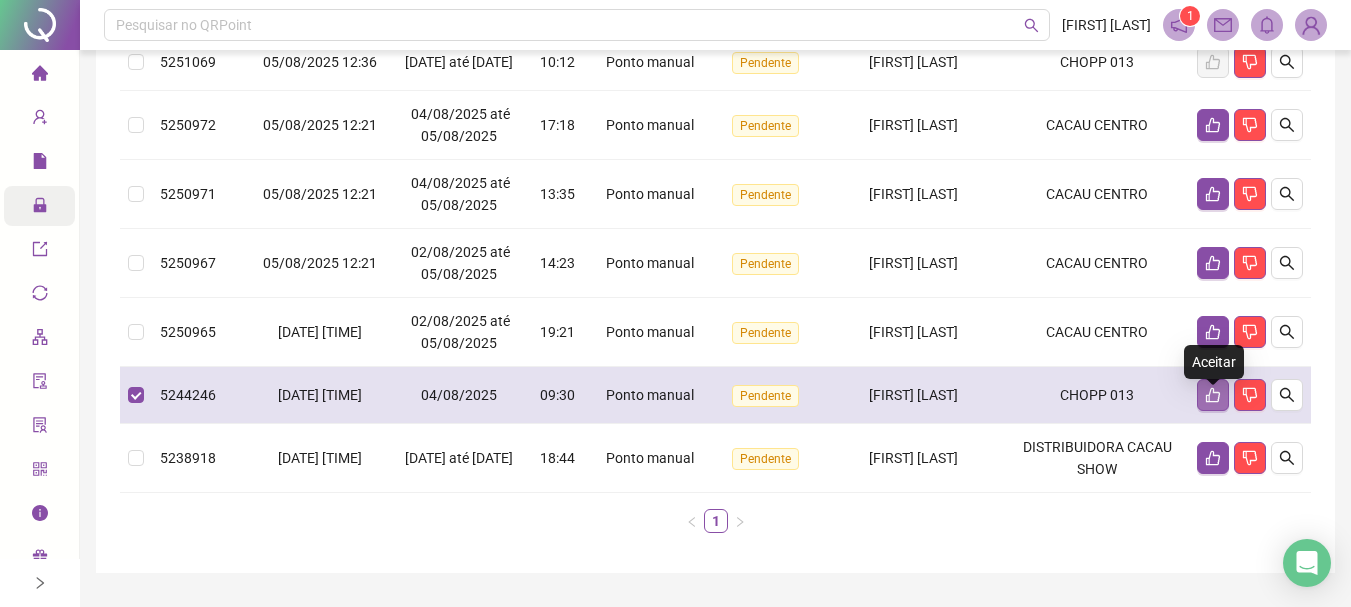 click 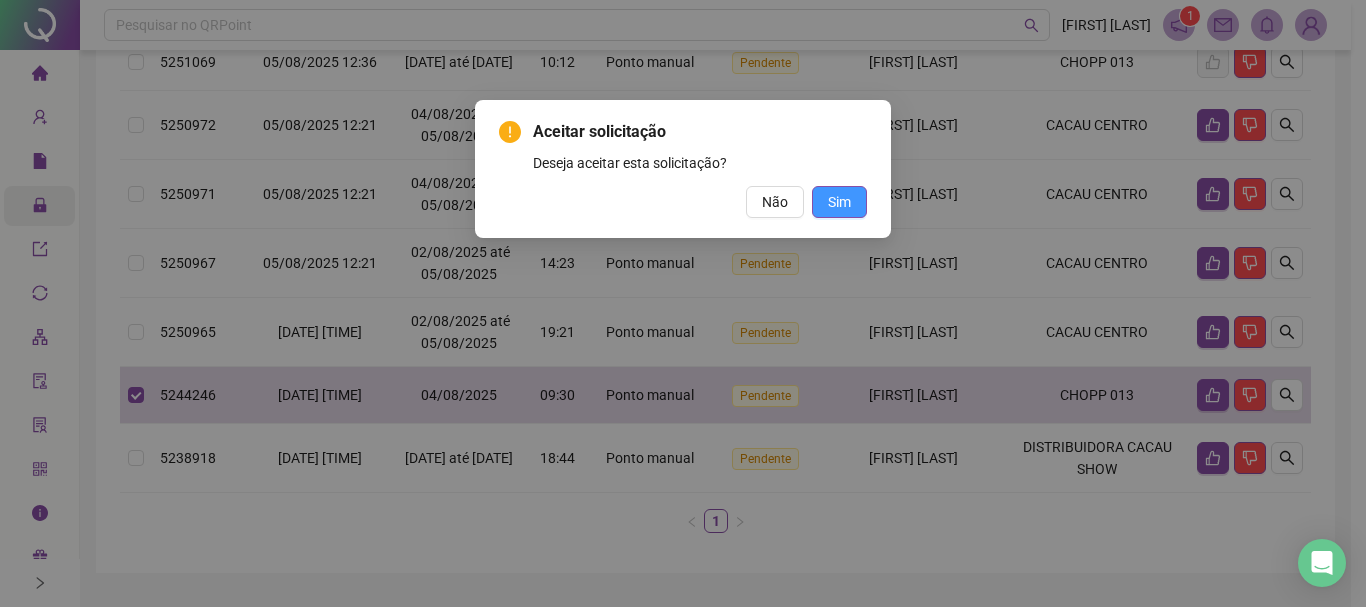 click on "Sim" at bounding box center [839, 202] 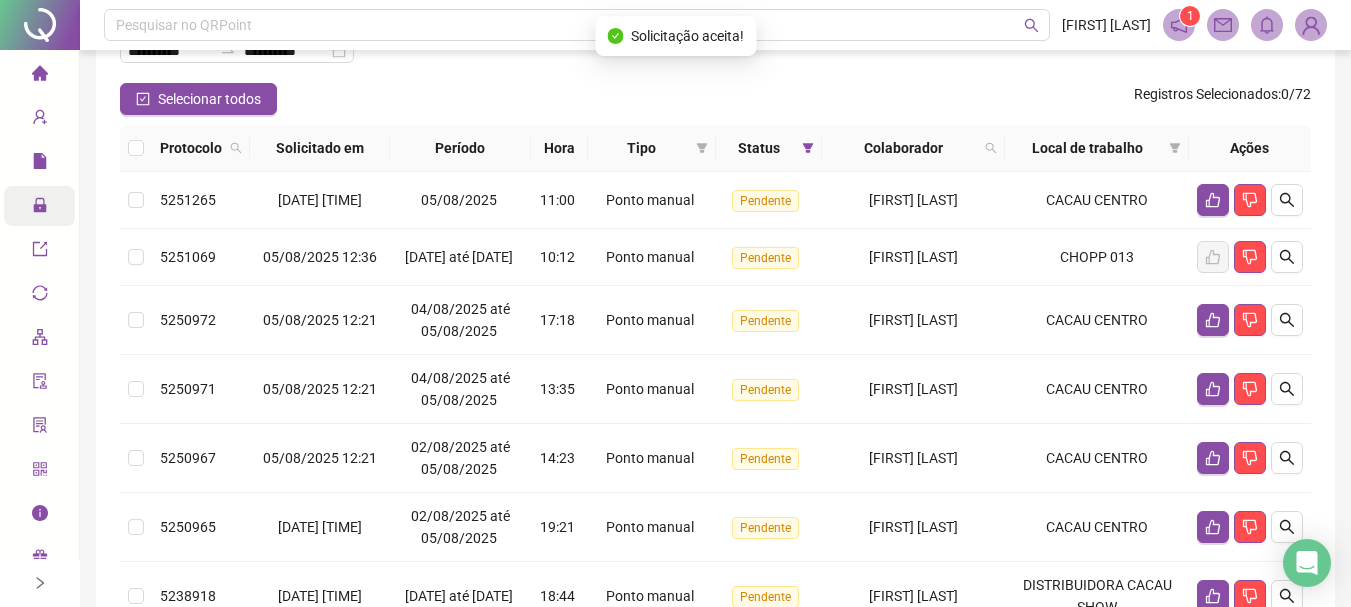scroll, scrollTop: 0, scrollLeft: 0, axis: both 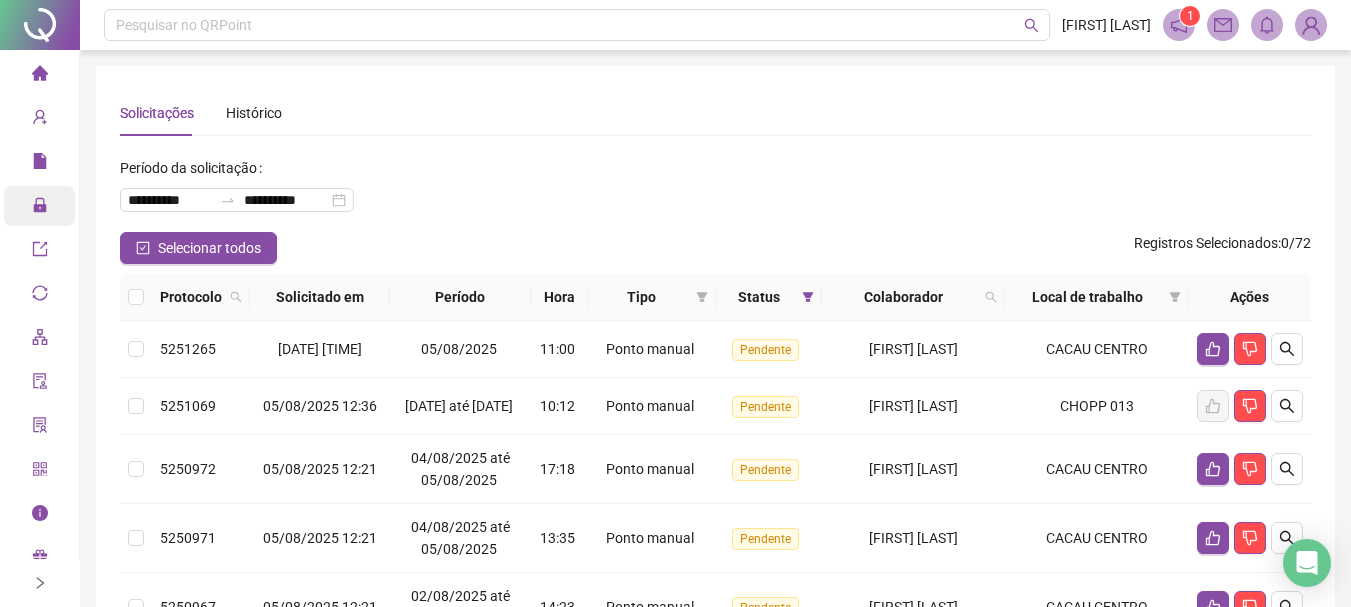click on "Solicitações Histórico" at bounding box center [715, 113] 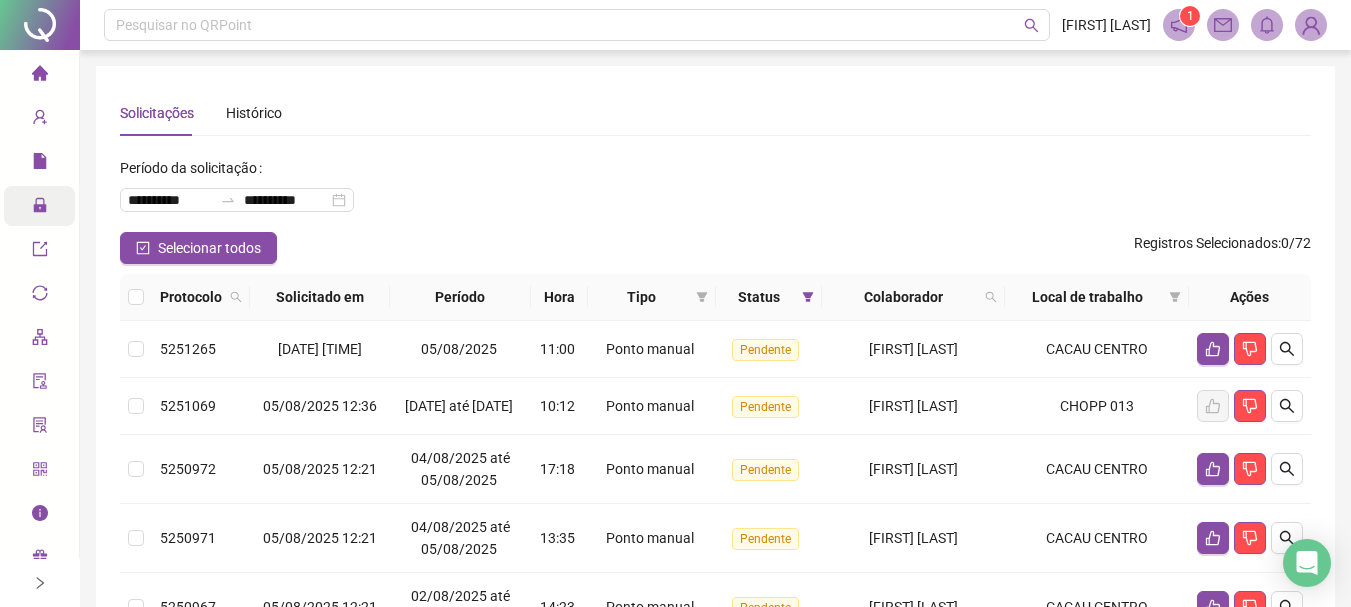 click on "**********" at bounding box center (715, 463) 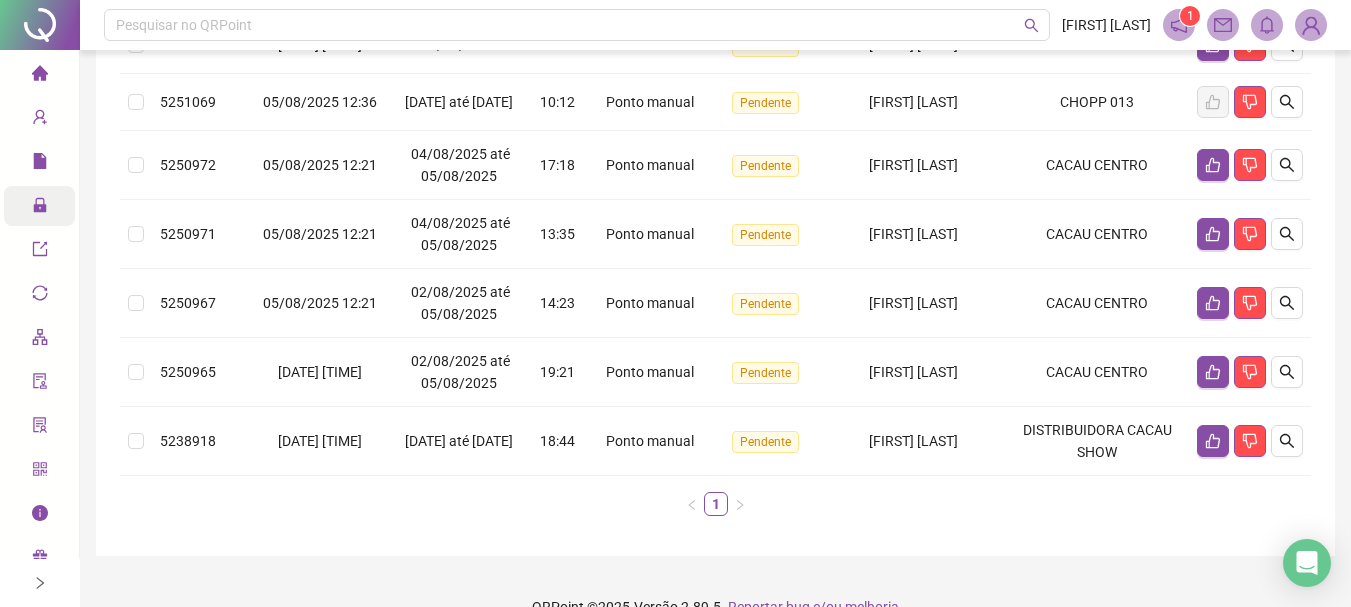 scroll, scrollTop: 178, scrollLeft: 0, axis: vertical 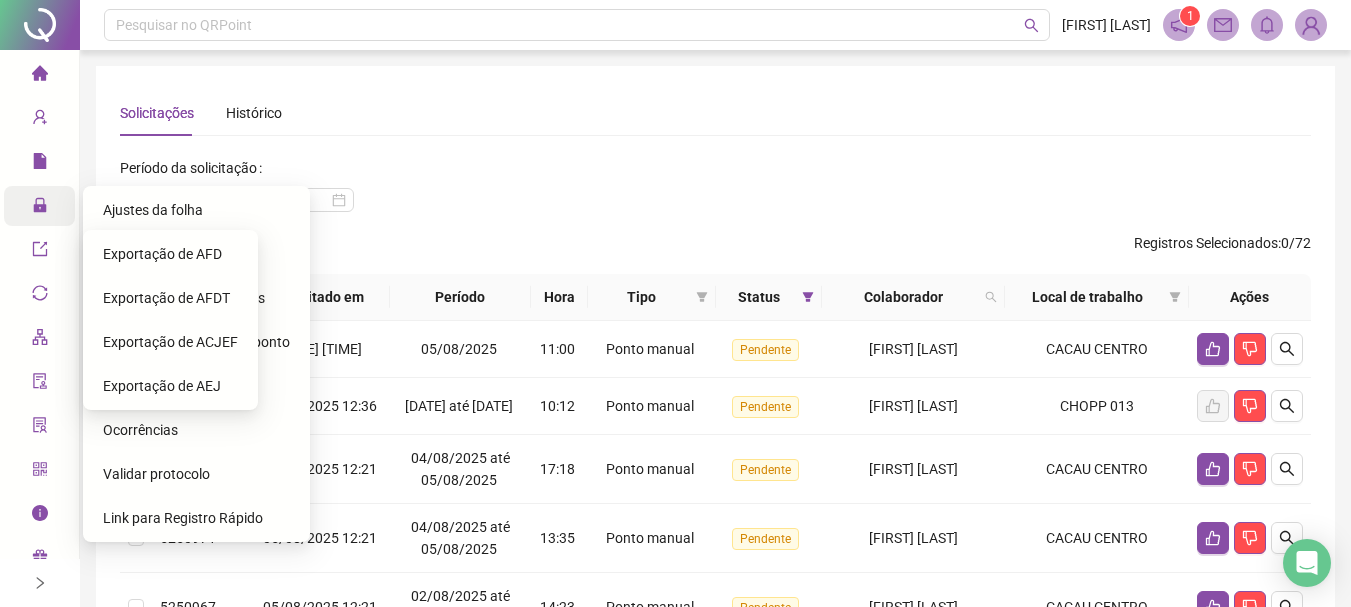 click 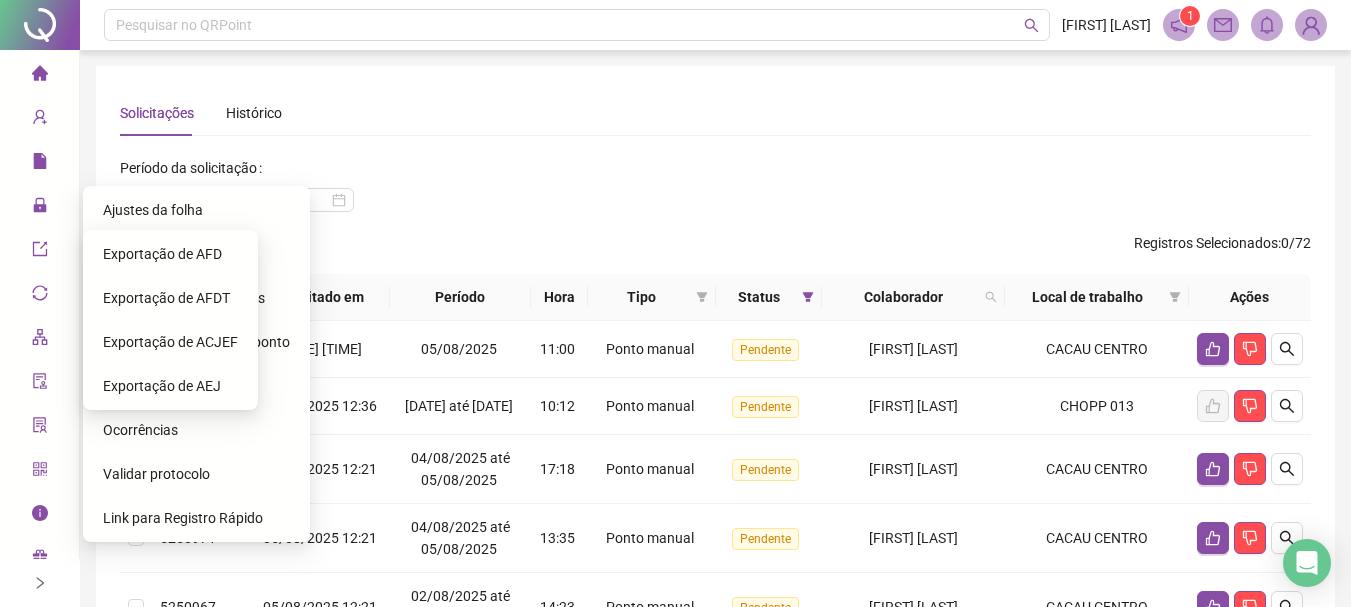click on "Ajustes da folha" at bounding box center (153, 210) 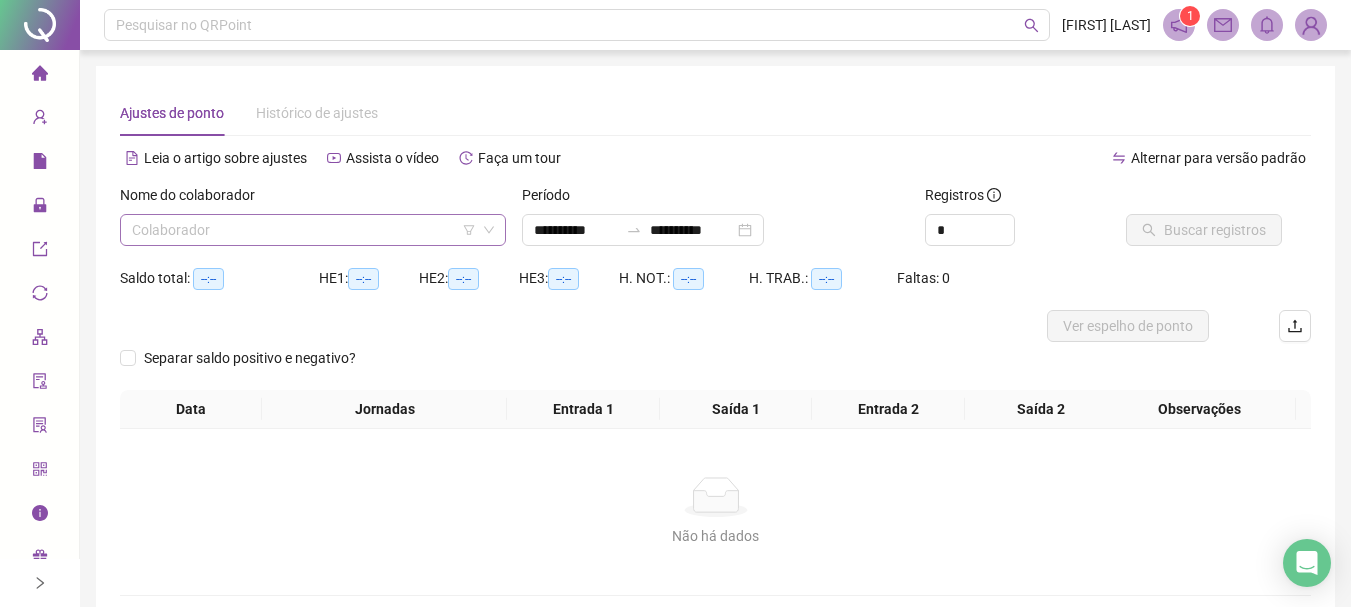 click at bounding box center [304, 230] 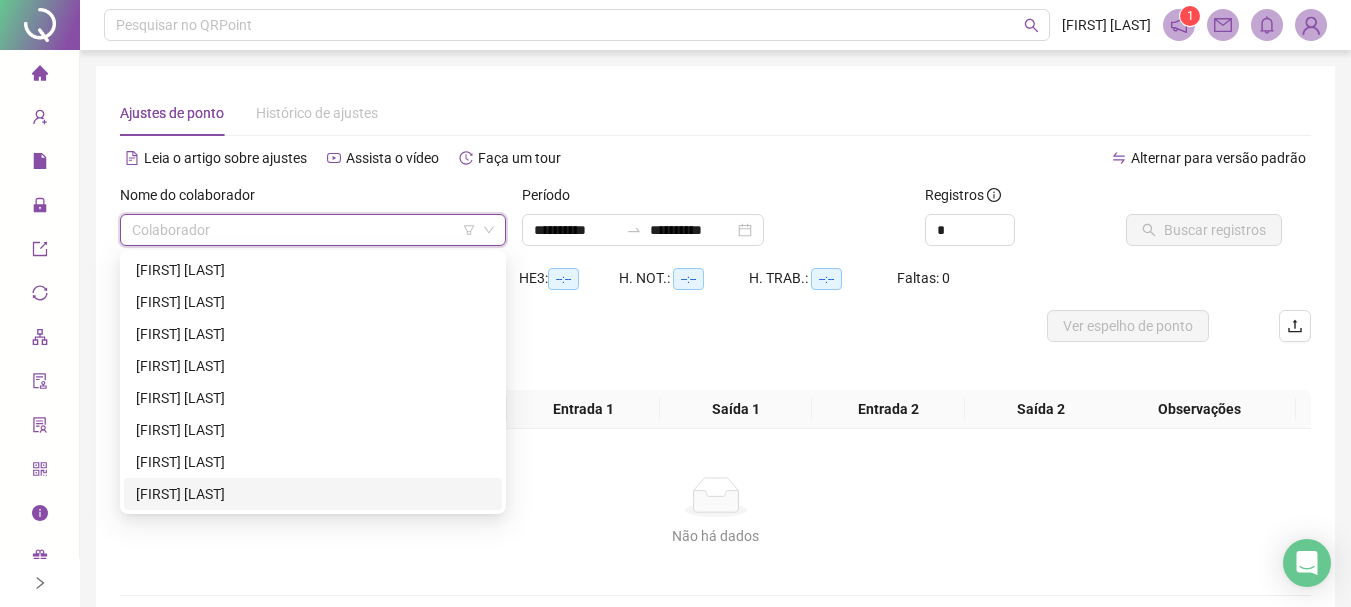 drag, startPoint x: 296, startPoint y: 495, endPoint x: 382, endPoint y: 459, distance: 93.230896 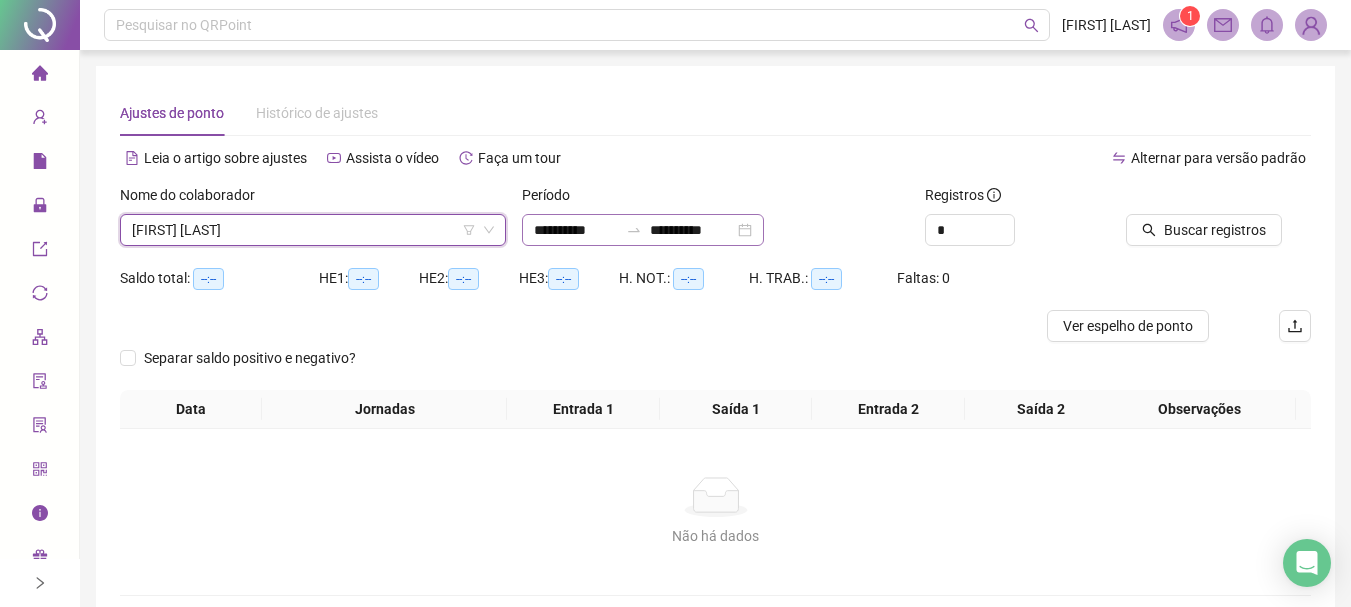 click on "**********" at bounding box center (643, 230) 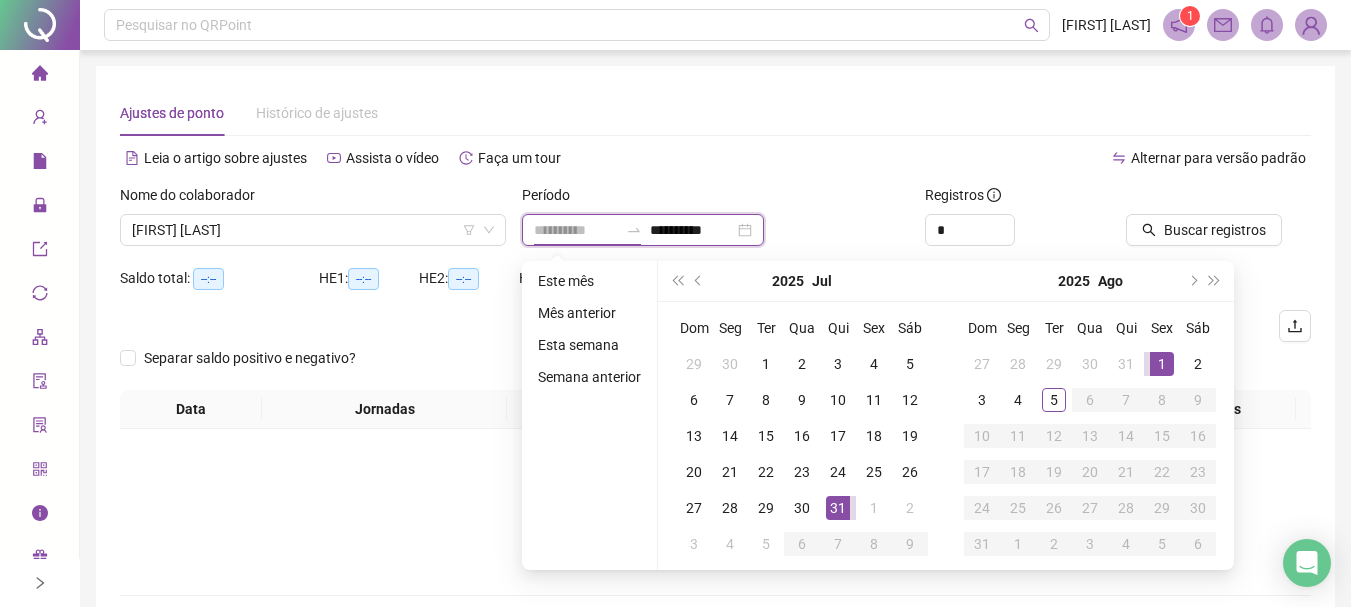 type on "**********" 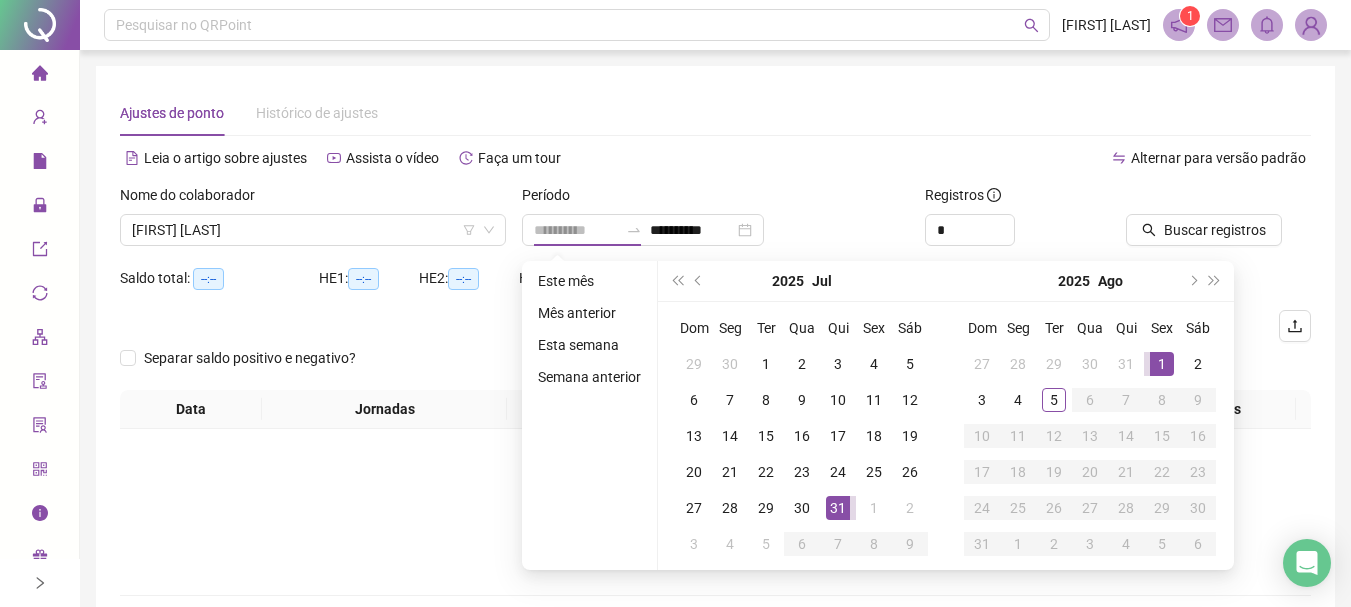 click on "1" at bounding box center [1162, 364] 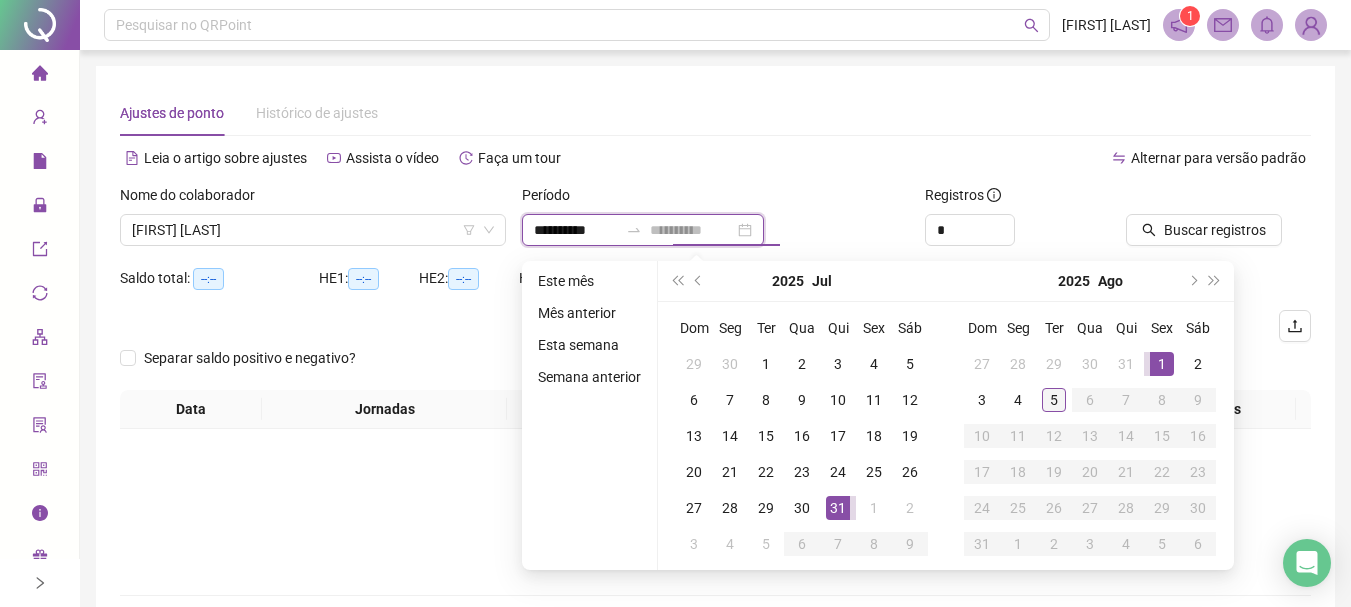 type on "**********" 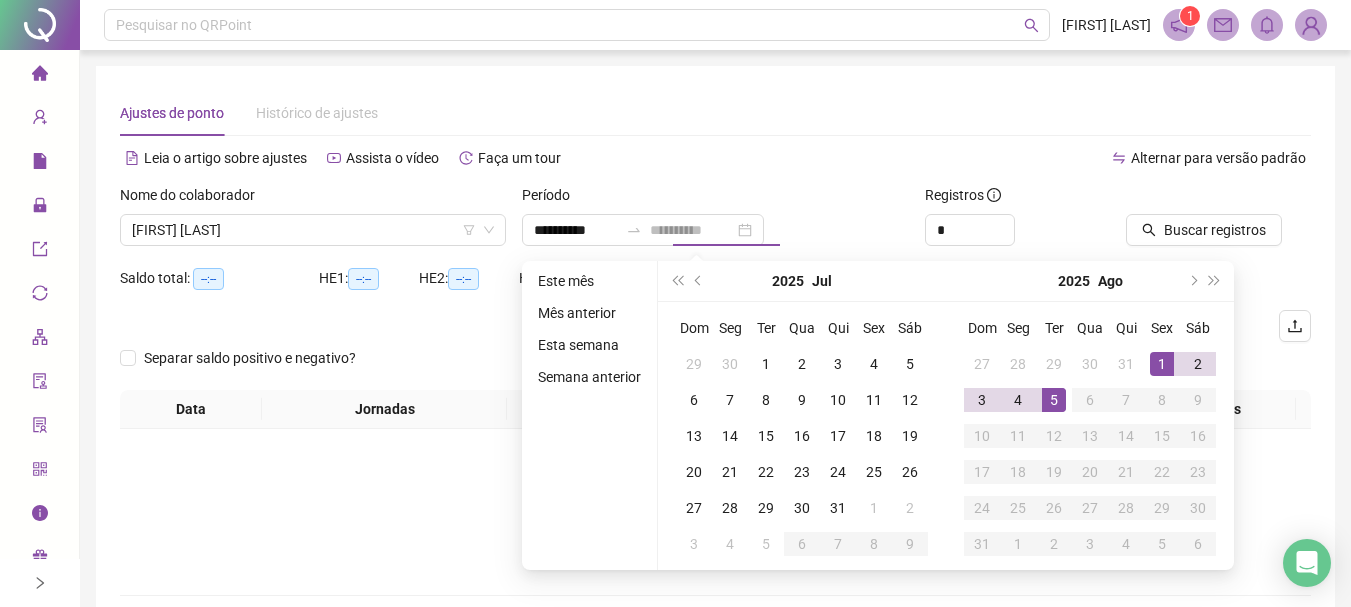 click on "5" at bounding box center (1054, 400) 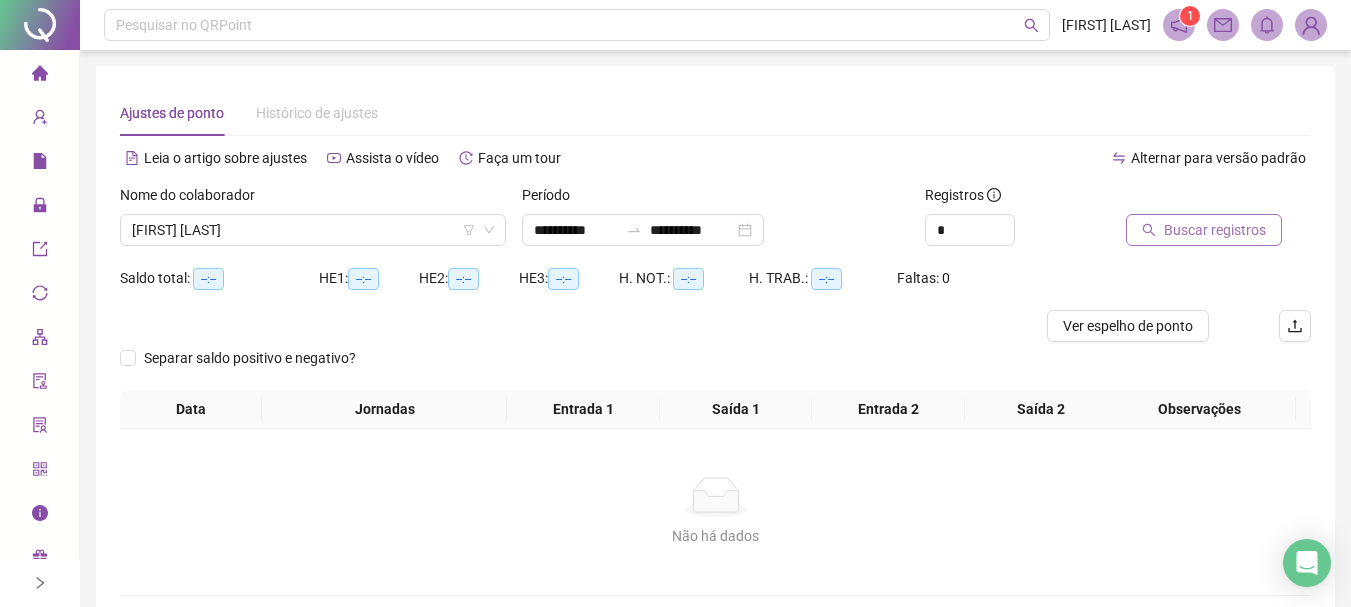 click on "Buscar registros" at bounding box center (1215, 230) 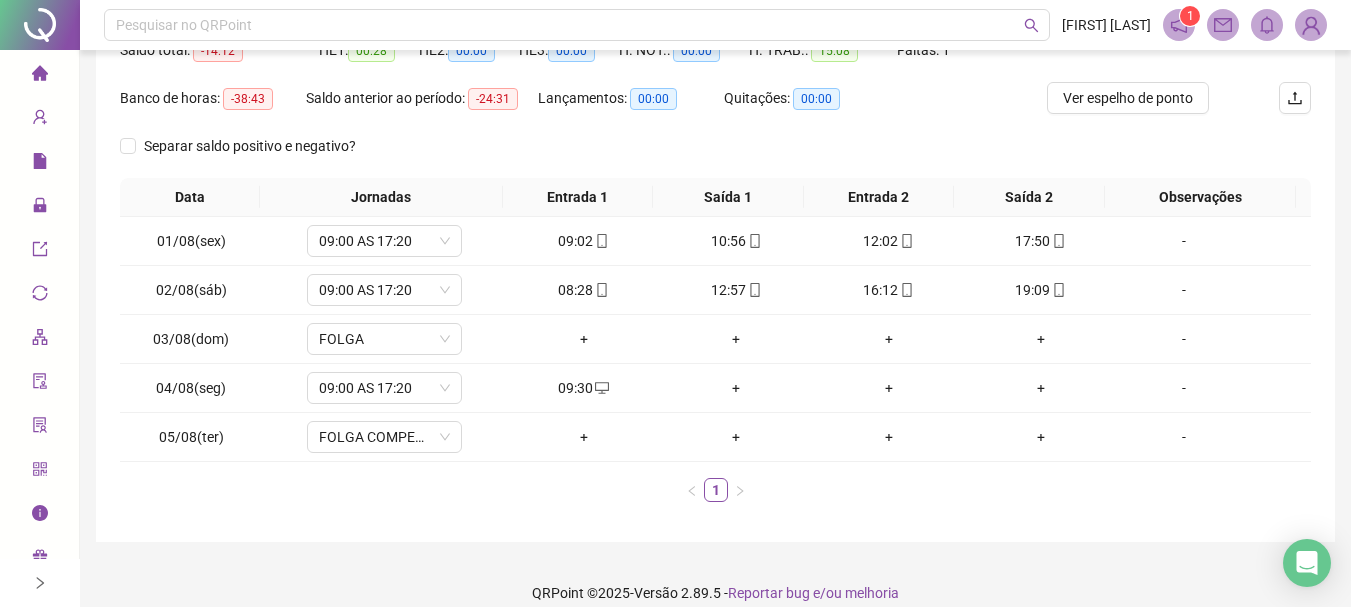 scroll, scrollTop: 249, scrollLeft: 0, axis: vertical 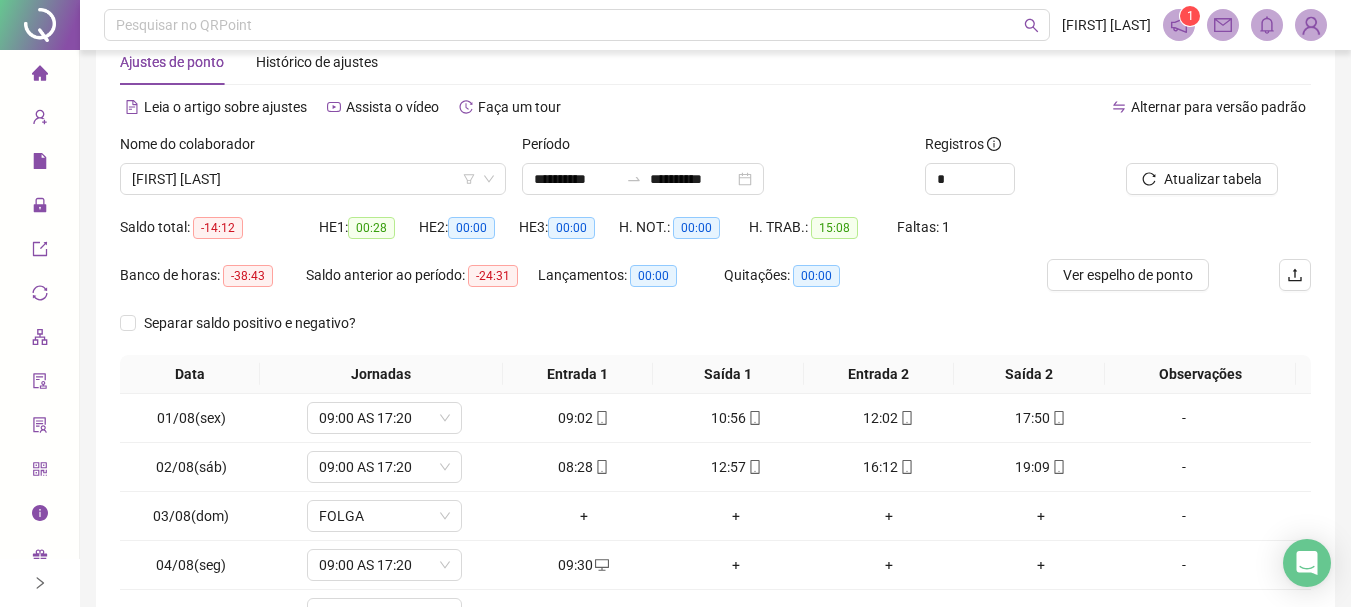 click at bounding box center (1311, 25) 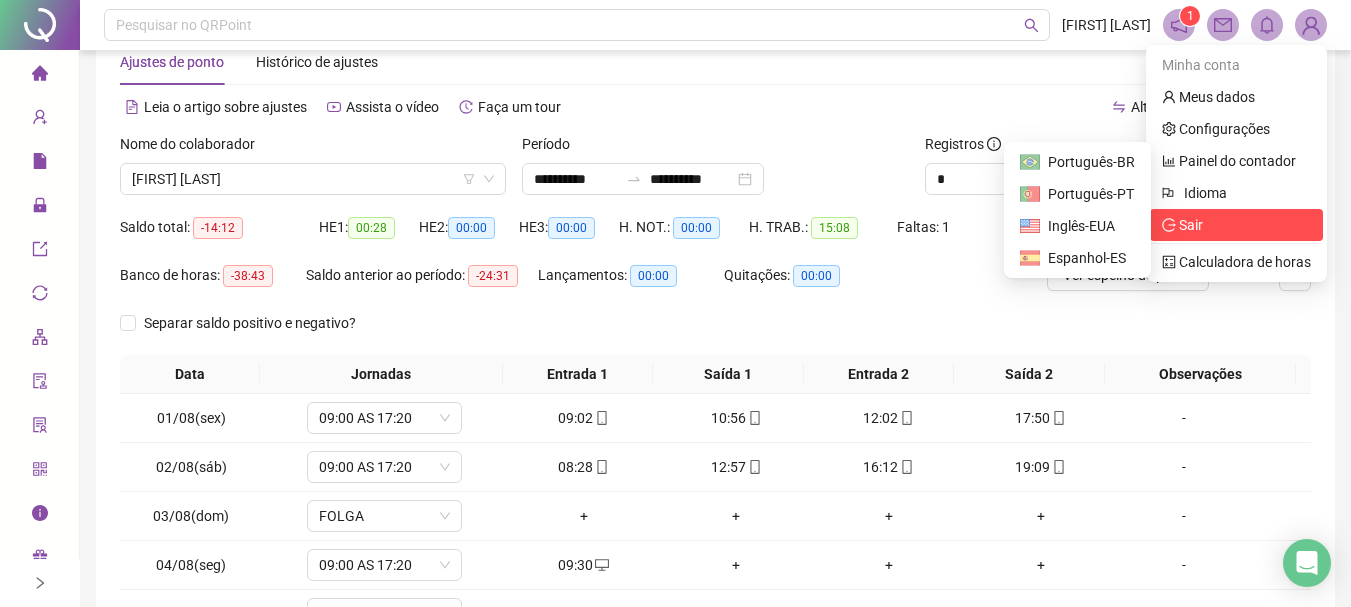 click on "Sair" at bounding box center [1191, 225] 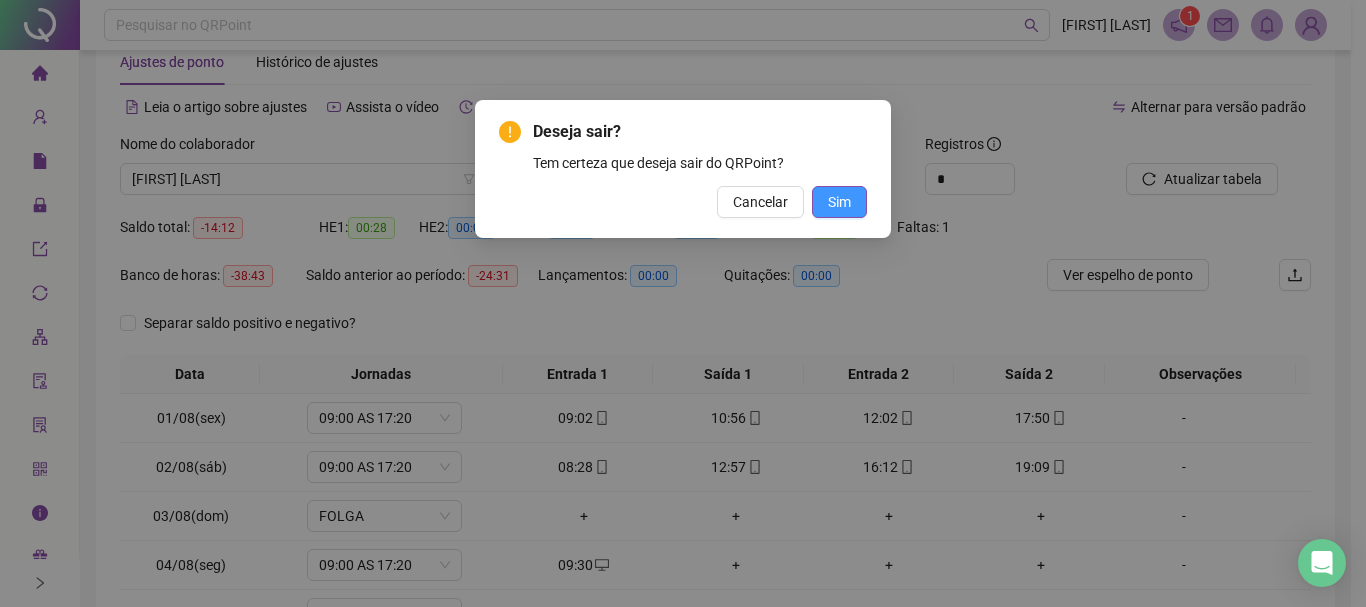 click on "Sim" at bounding box center (839, 202) 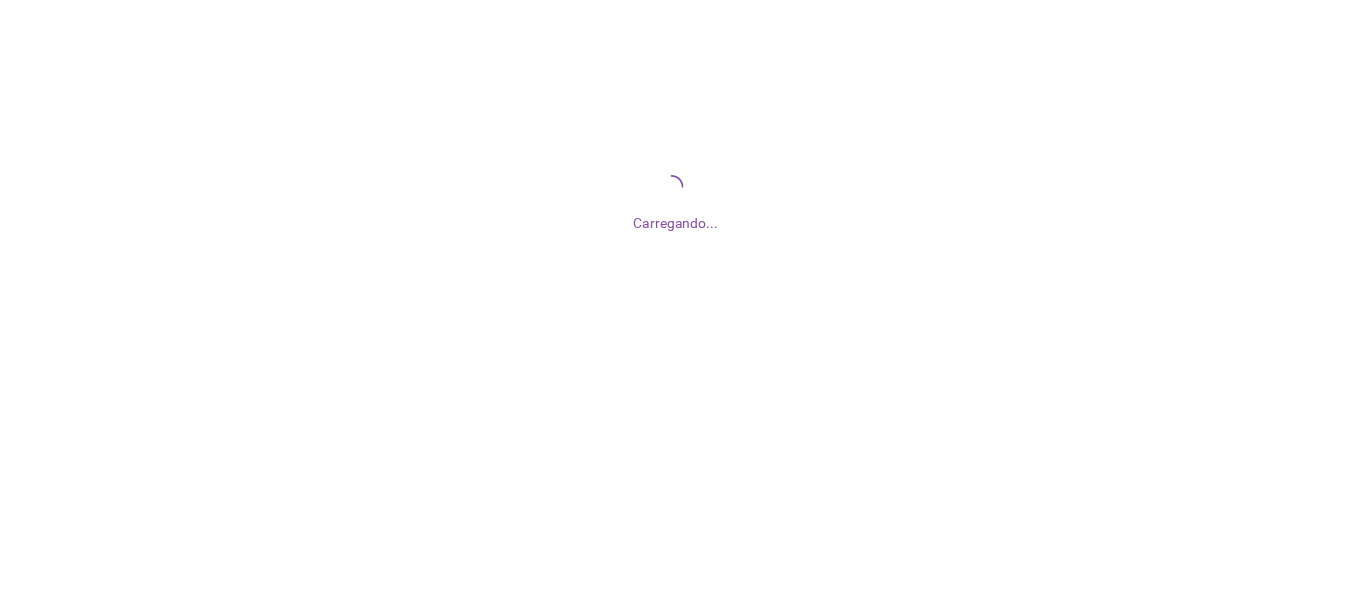 scroll, scrollTop: 0, scrollLeft: 0, axis: both 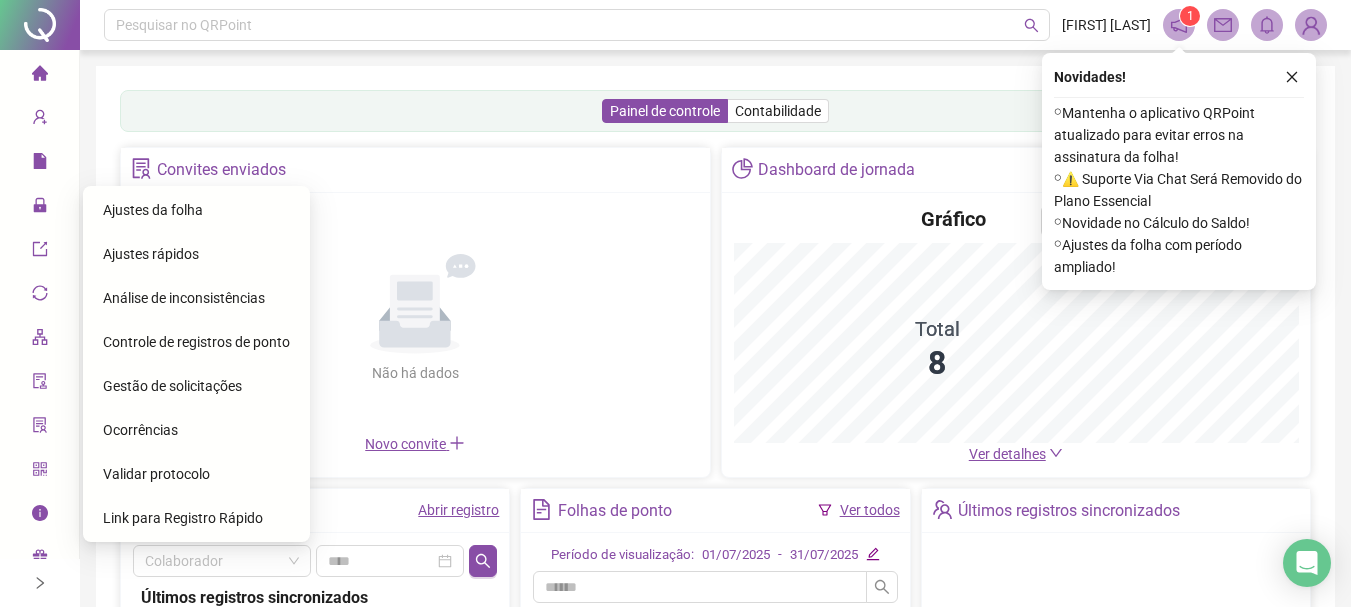 click on "Ajustes da folha" at bounding box center (153, 210) 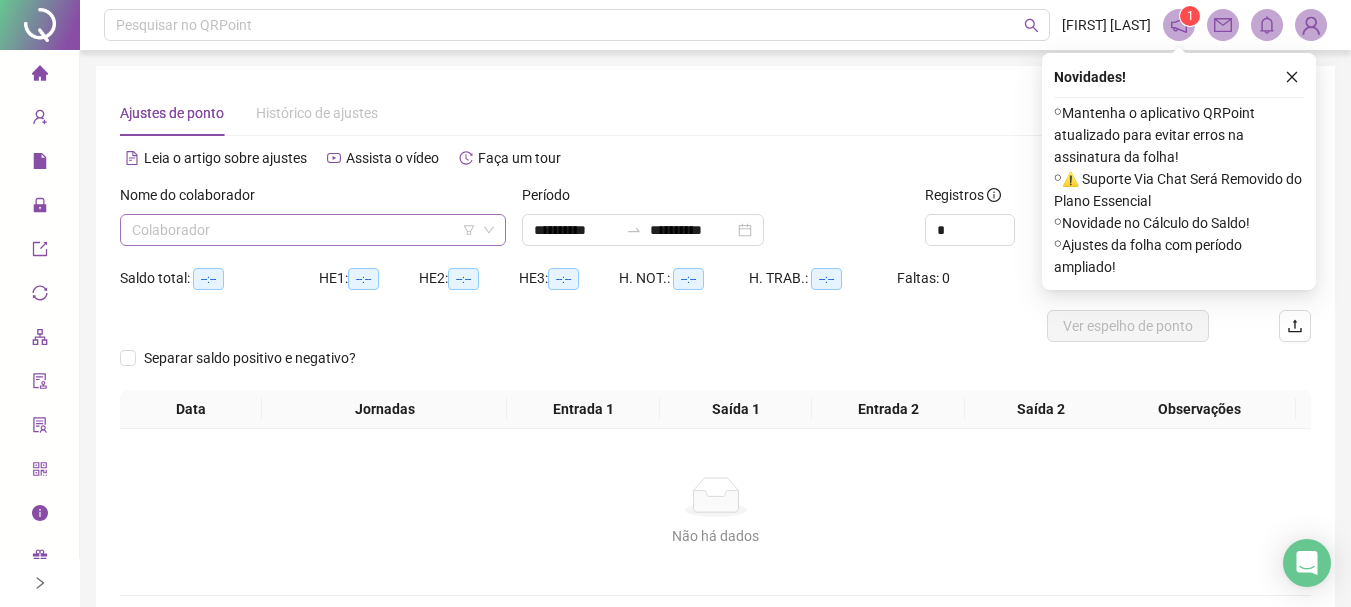 click at bounding box center (304, 230) 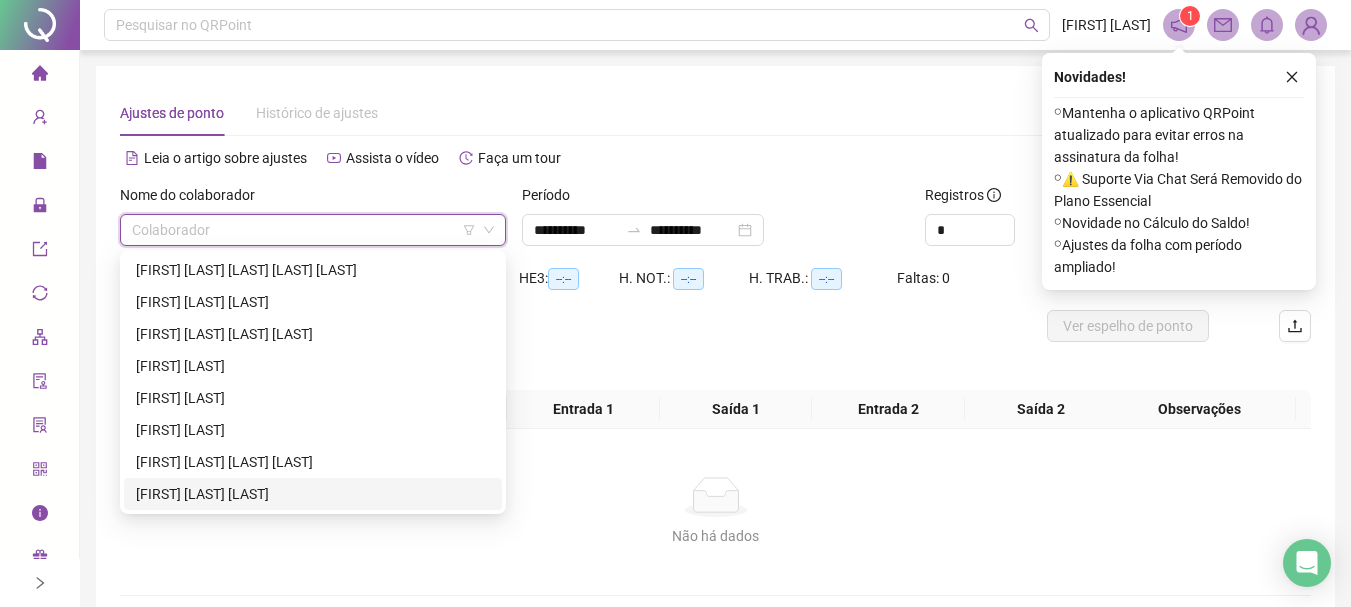 click on "[FIRST] [LAST]" at bounding box center [313, 494] 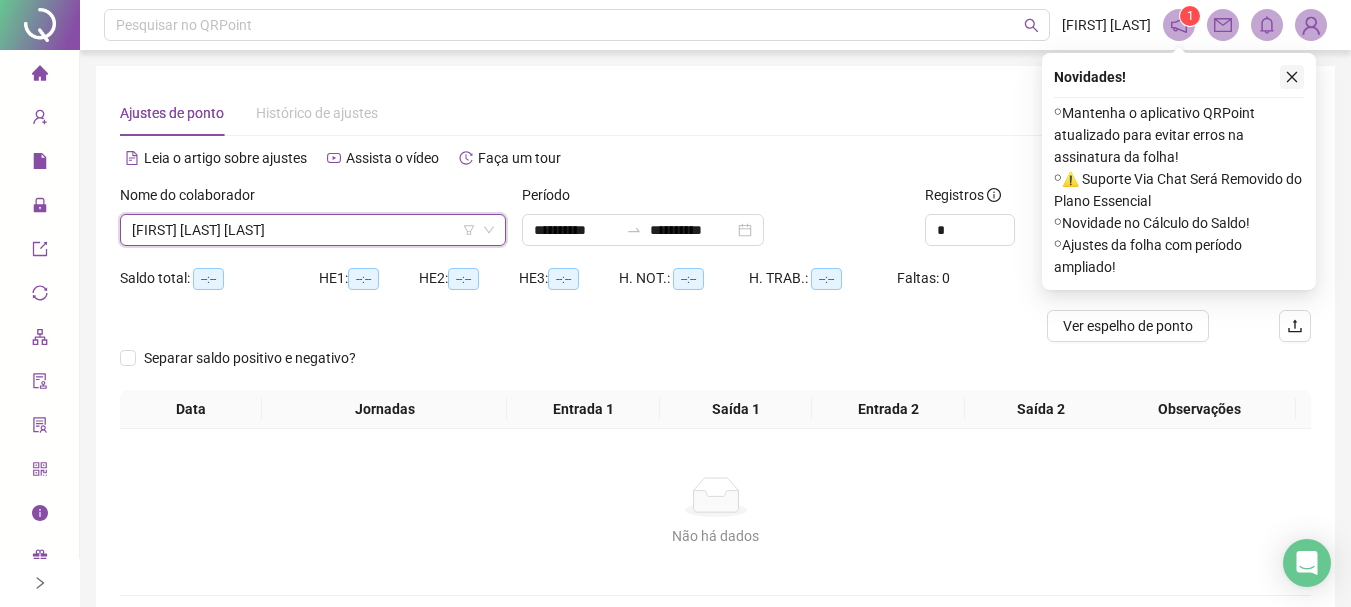 click 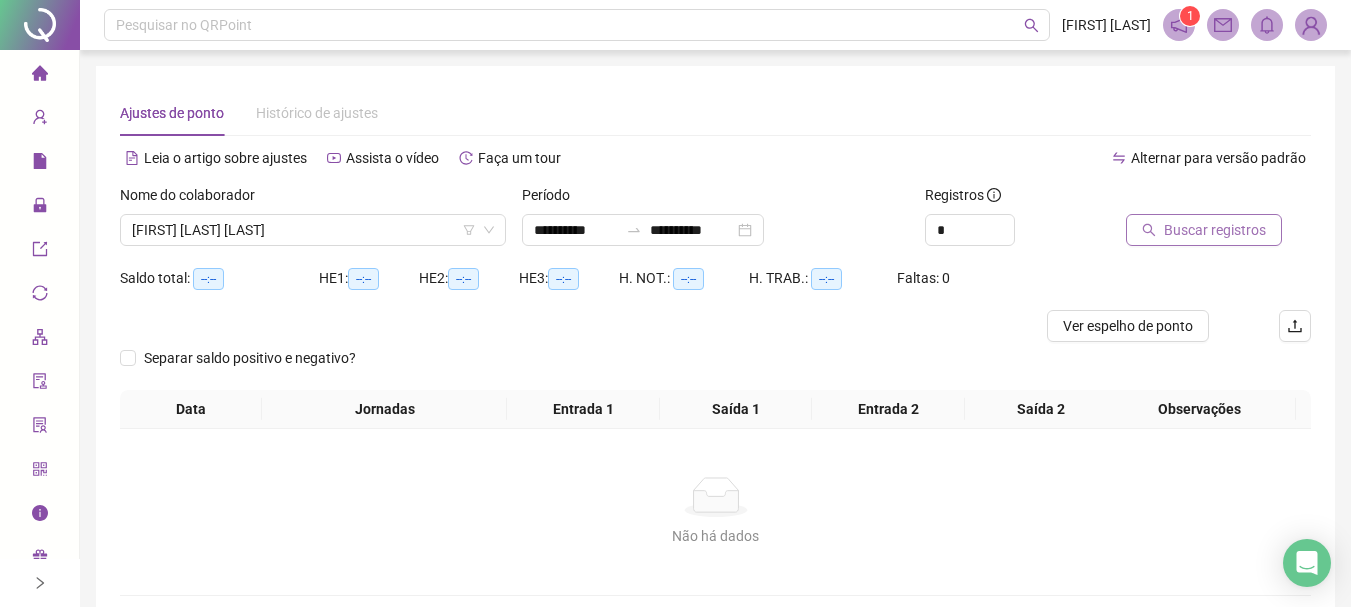 click on "Buscar registros" at bounding box center (1215, 230) 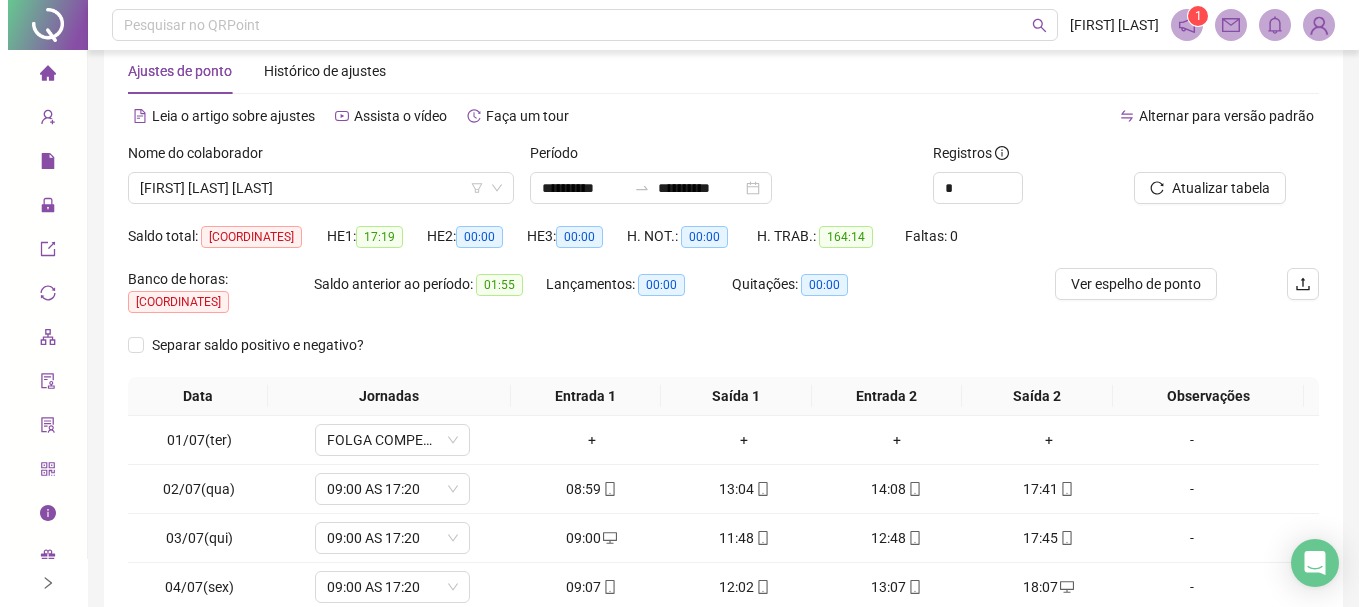 scroll, scrollTop: 48, scrollLeft: 0, axis: vertical 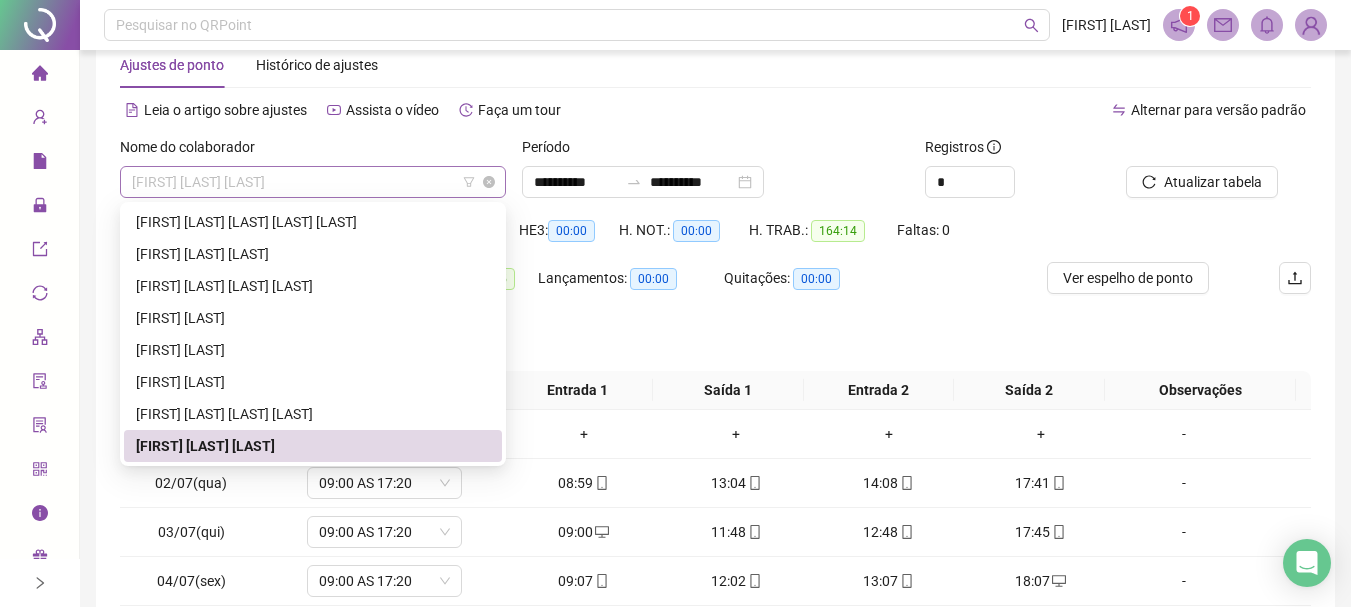 click on "[FIRST] [LAST]" at bounding box center (313, 182) 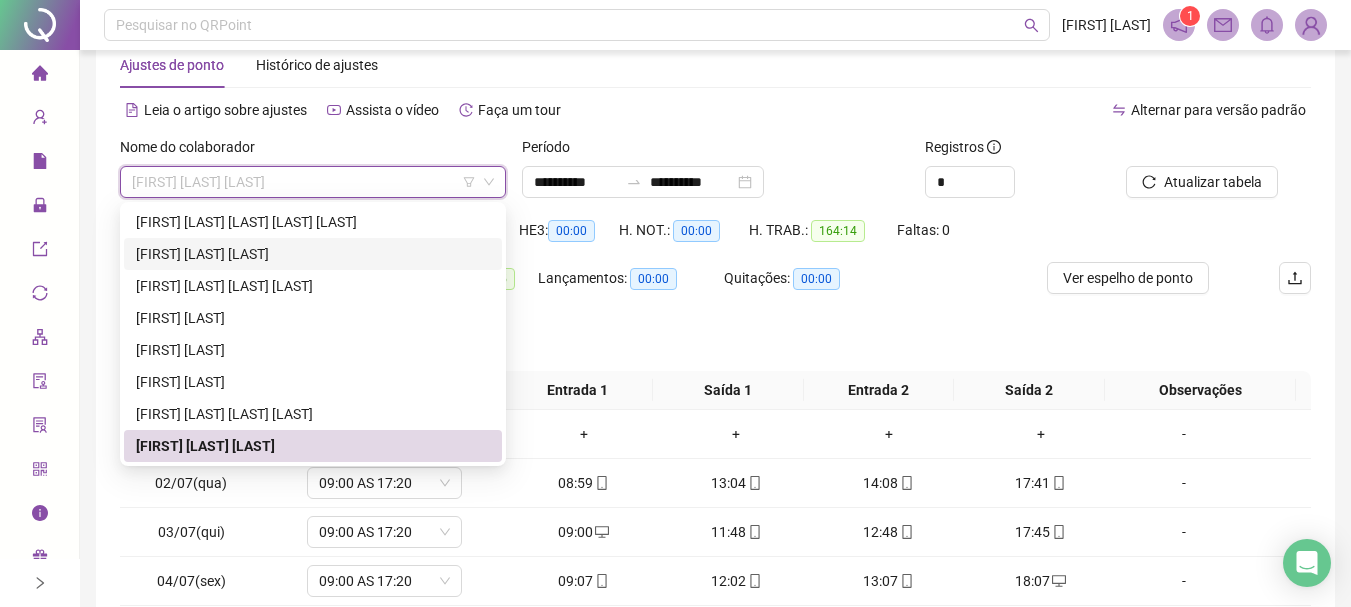 click on "[FIRST] [LAST]" at bounding box center (313, 254) 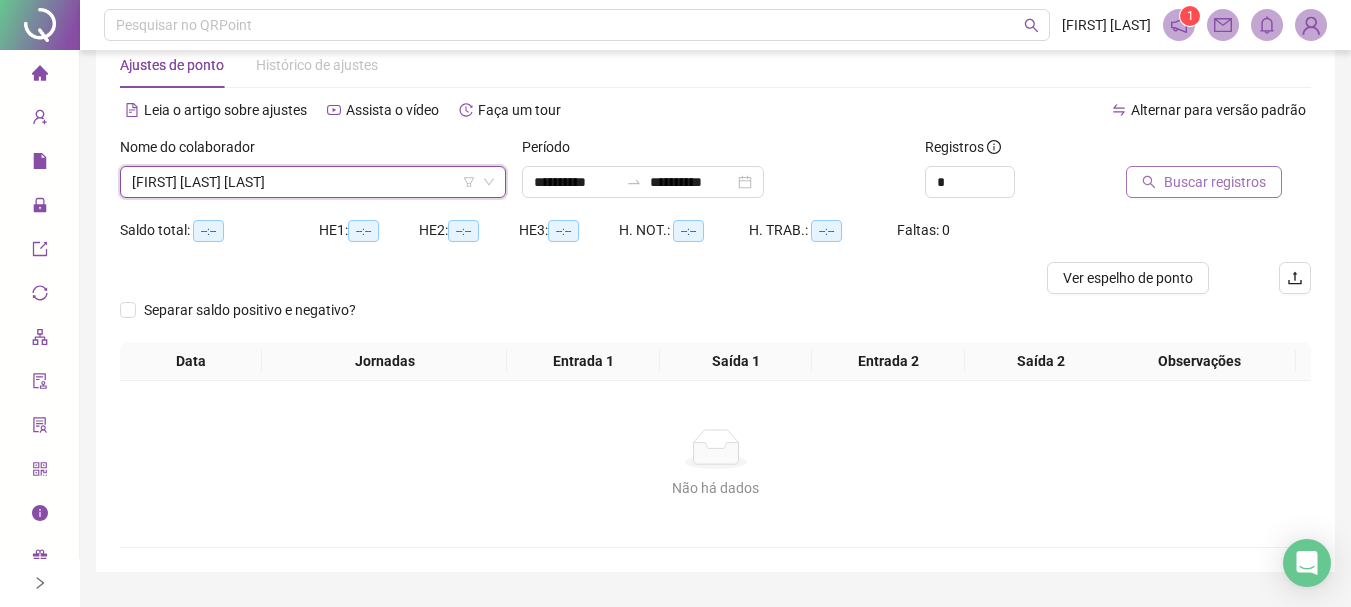 click on "Buscar registros" at bounding box center (1204, 182) 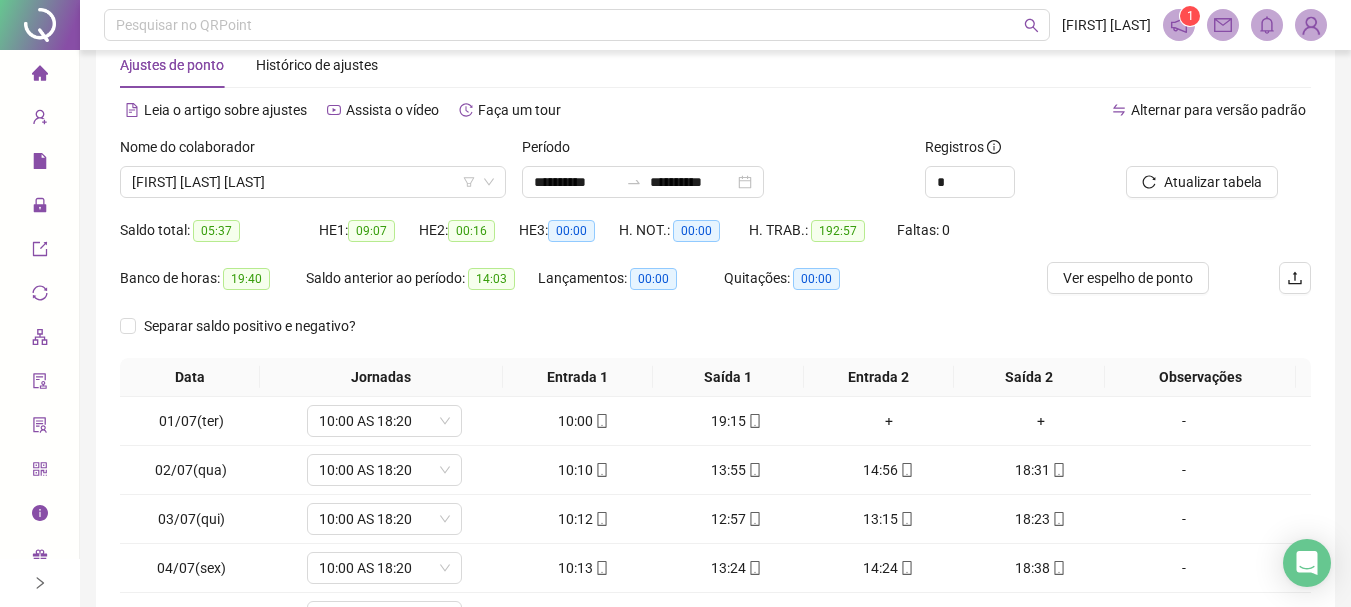 click on "Banco de horas:   19:40 Saldo anterior ao período:   14:03 Lançamentos:   00:00 Quitações:   00:00" at bounding box center (566, 286) 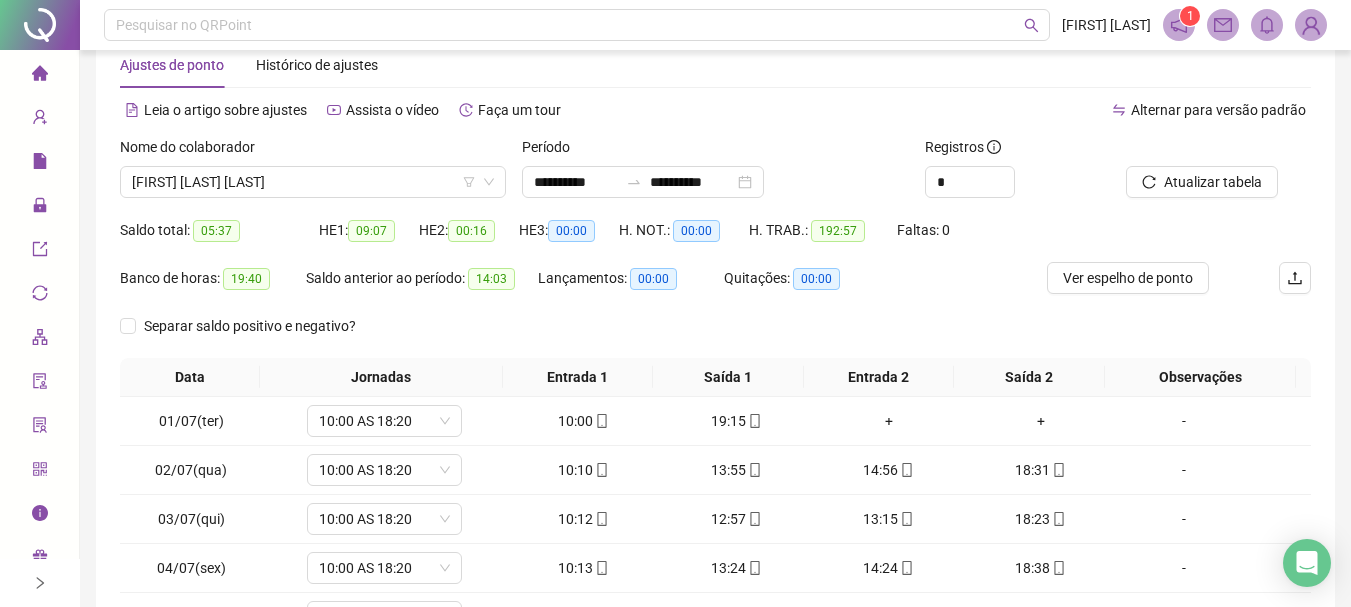 click at bounding box center (1311, 25) 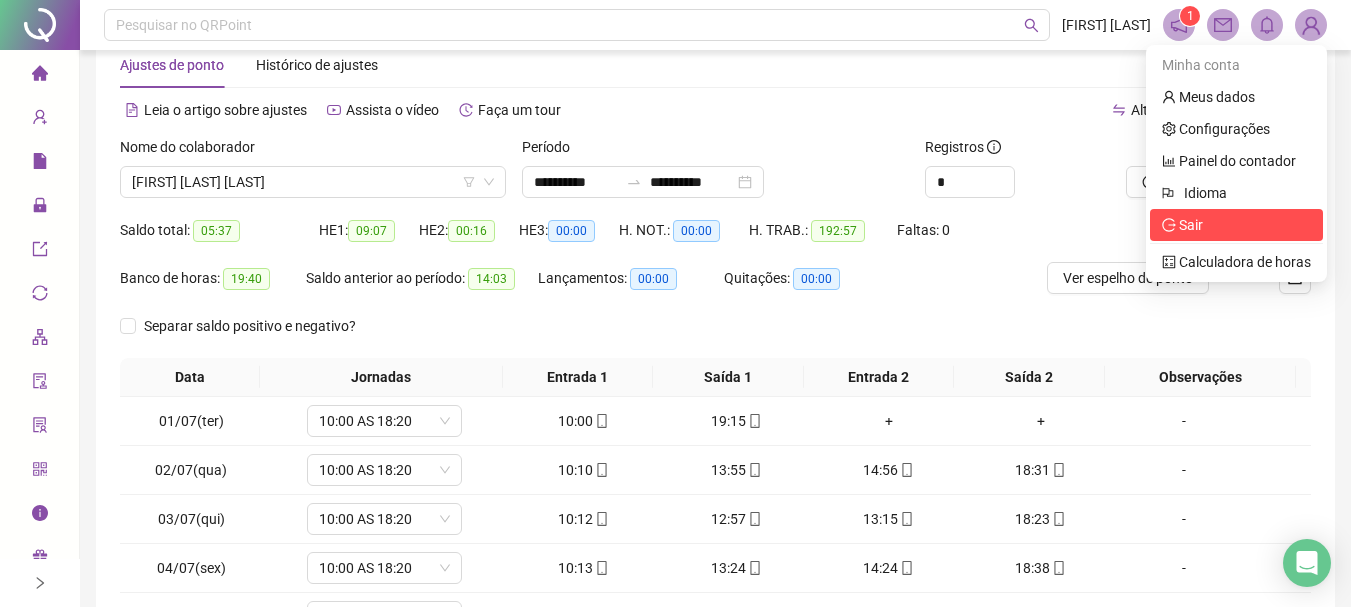click on "Sair" at bounding box center [1182, 225] 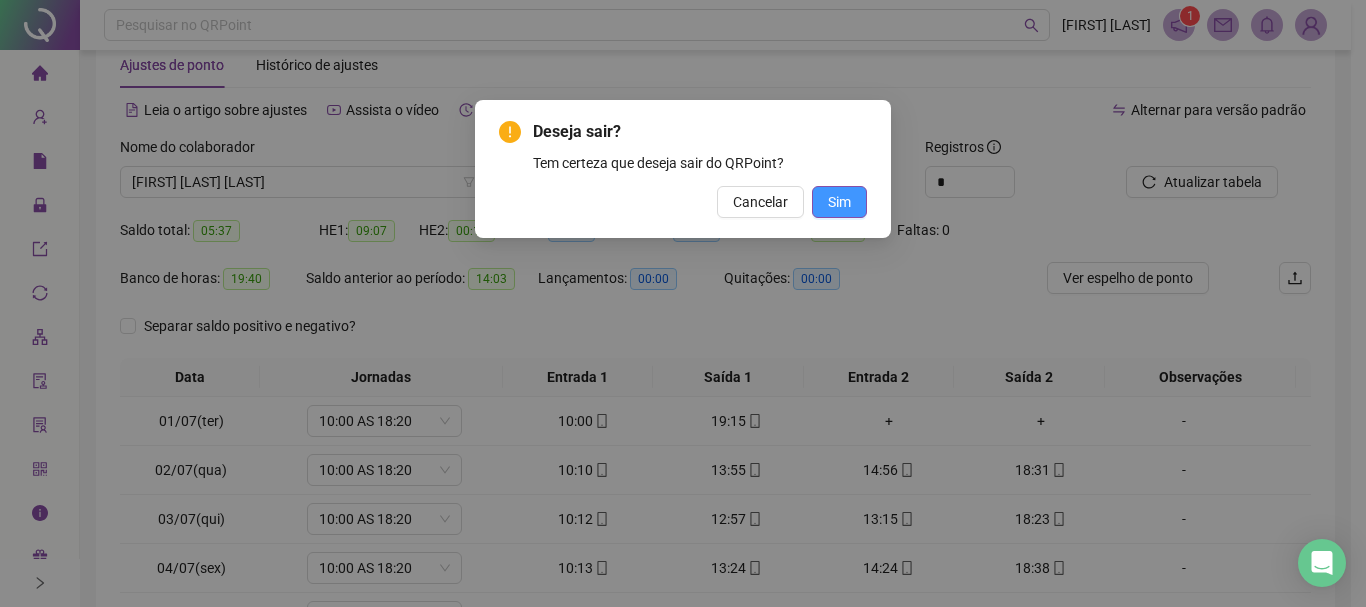 click on "Sim" at bounding box center (839, 202) 